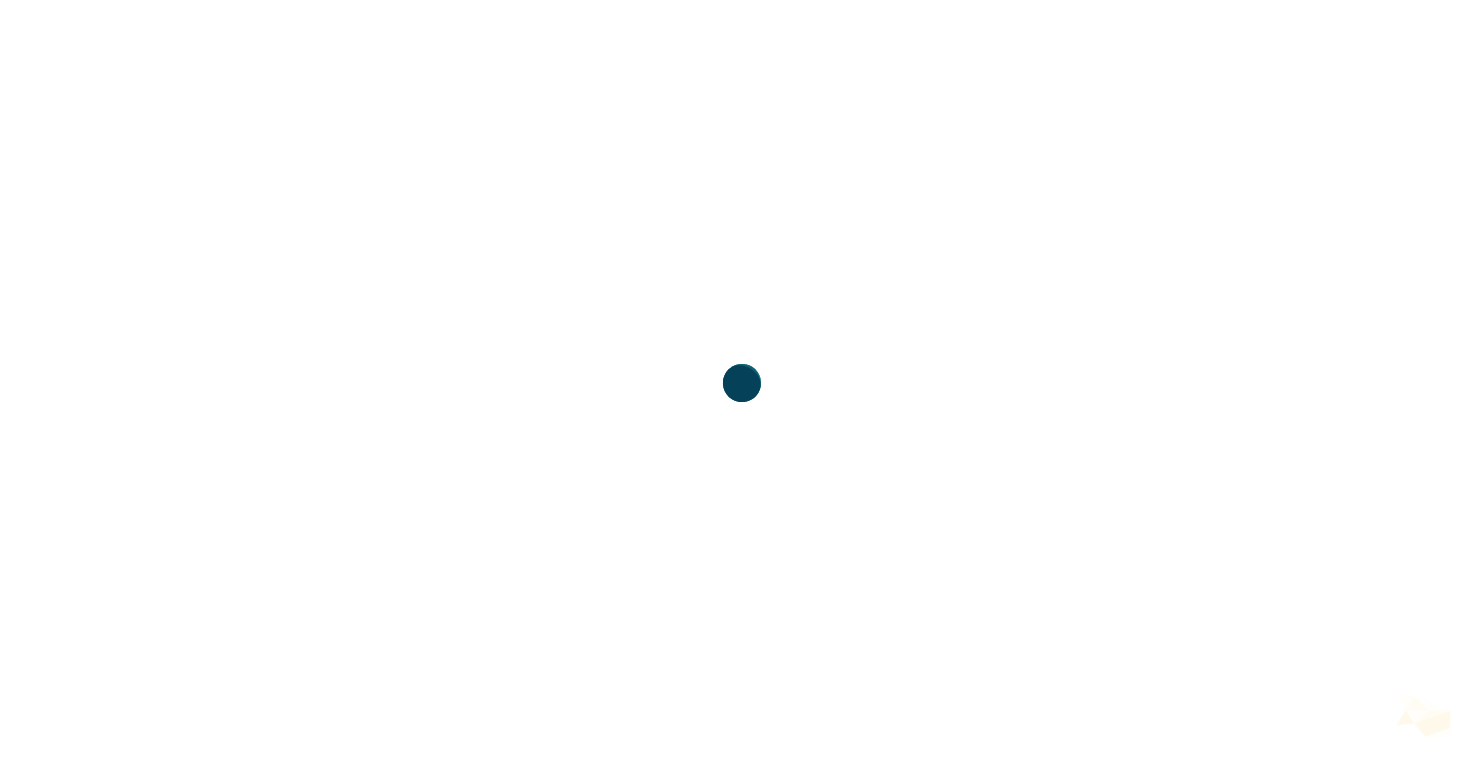 scroll, scrollTop: 0, scrollLeft: 0, axis: both 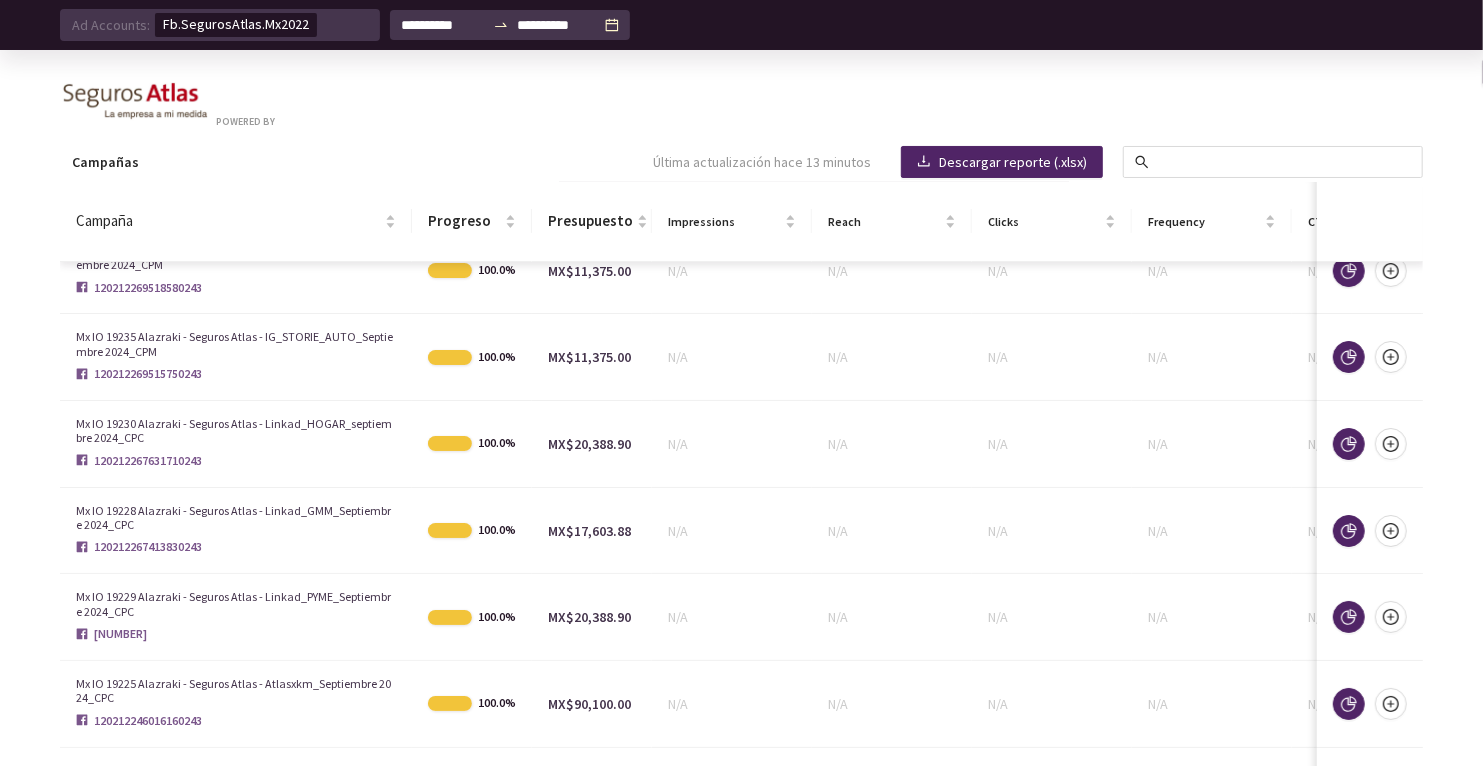 click at bounding box center [135, 102] 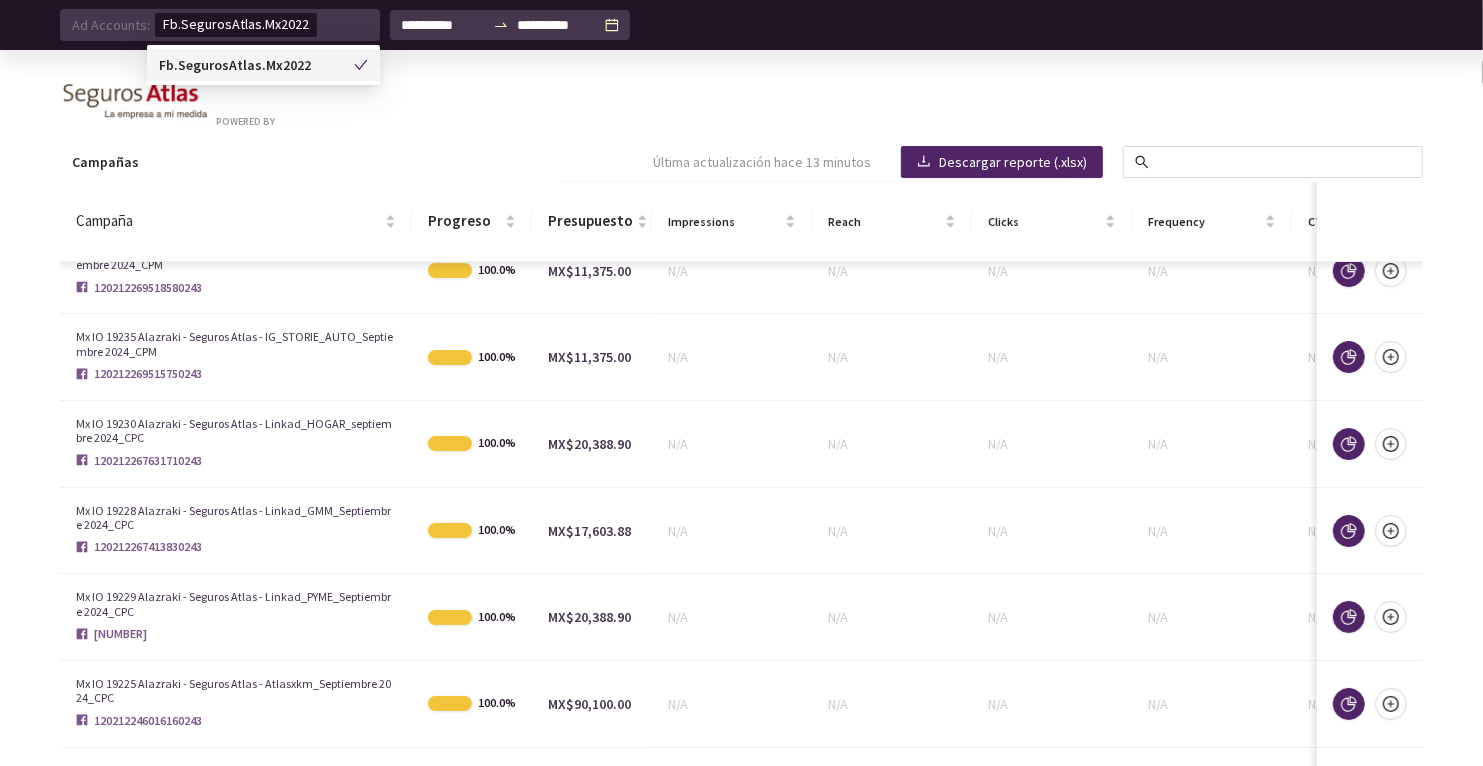 click on "Powered By" at bounding box center (741, 105) 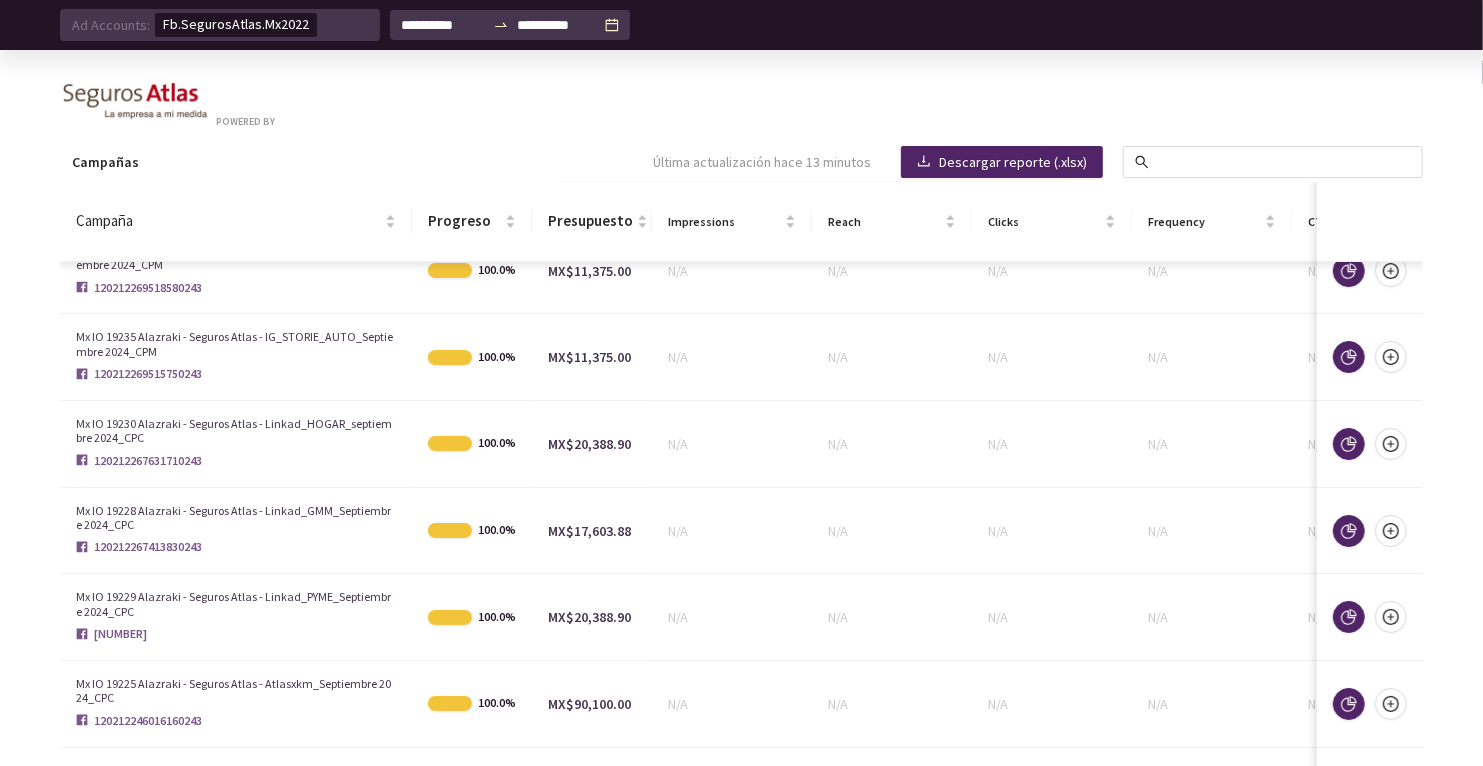 click on "Campañas" at bounding box center (352, 162) 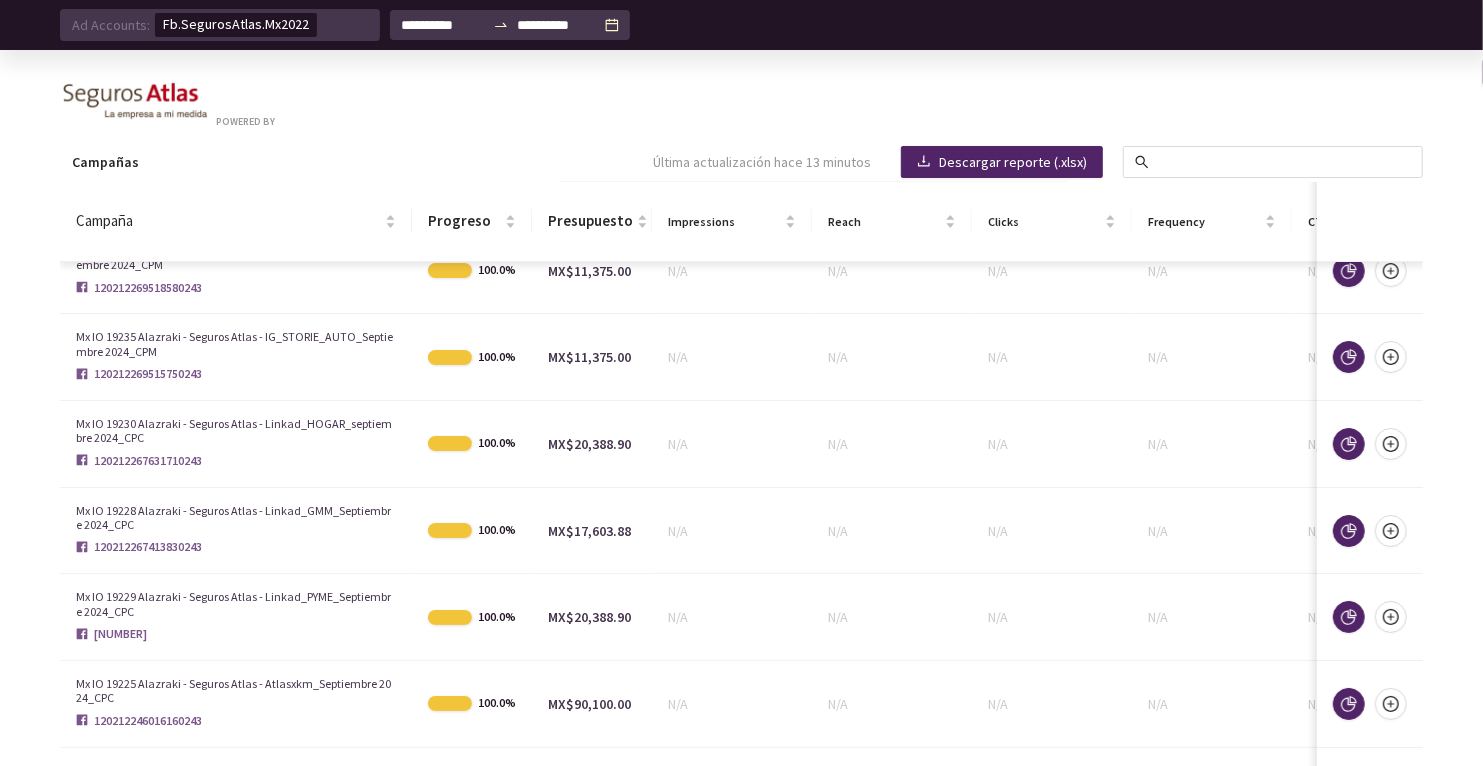 click on "Ad Accounts:" at bounding box center (105, 25) 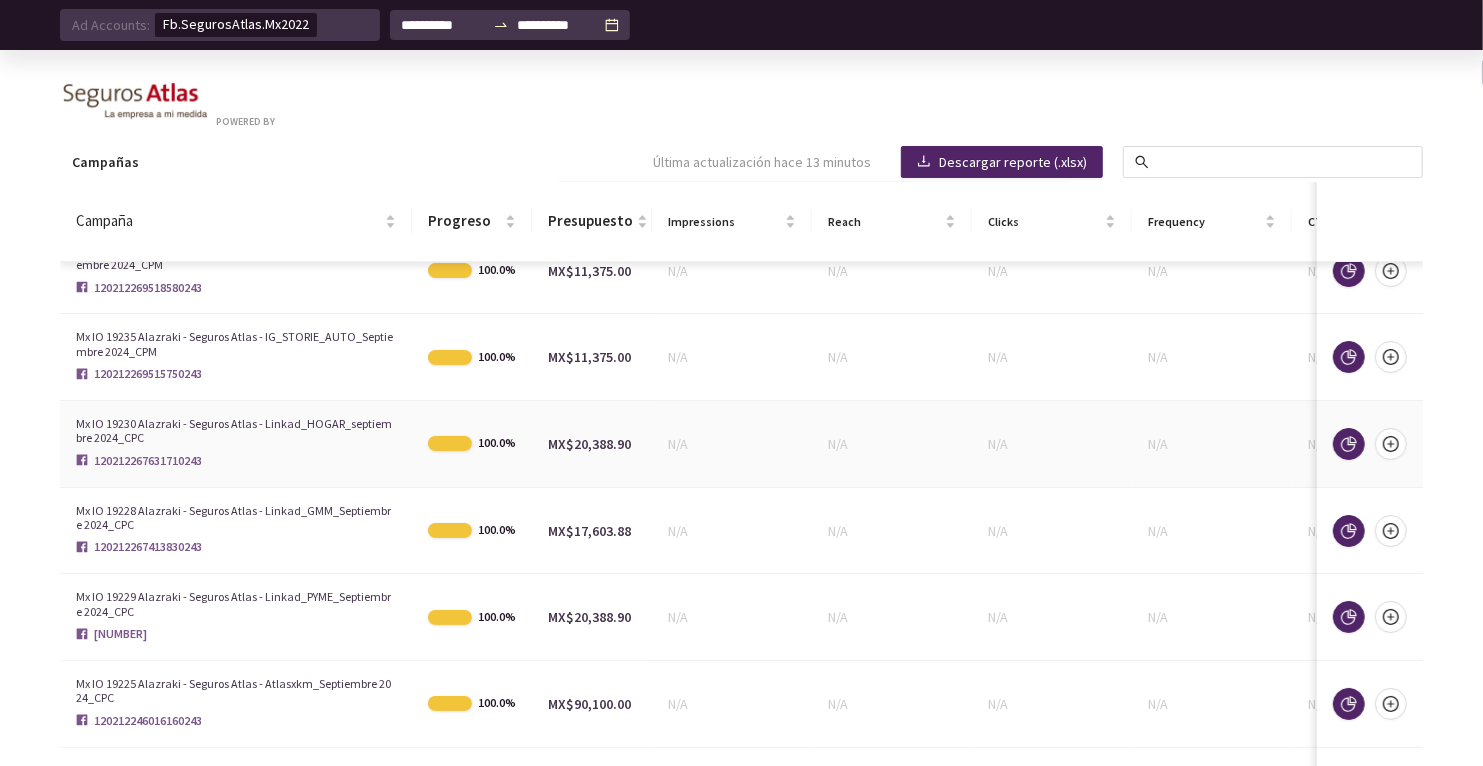 scroll, scrollTop: 0, scrollLeft: 0, axis: both 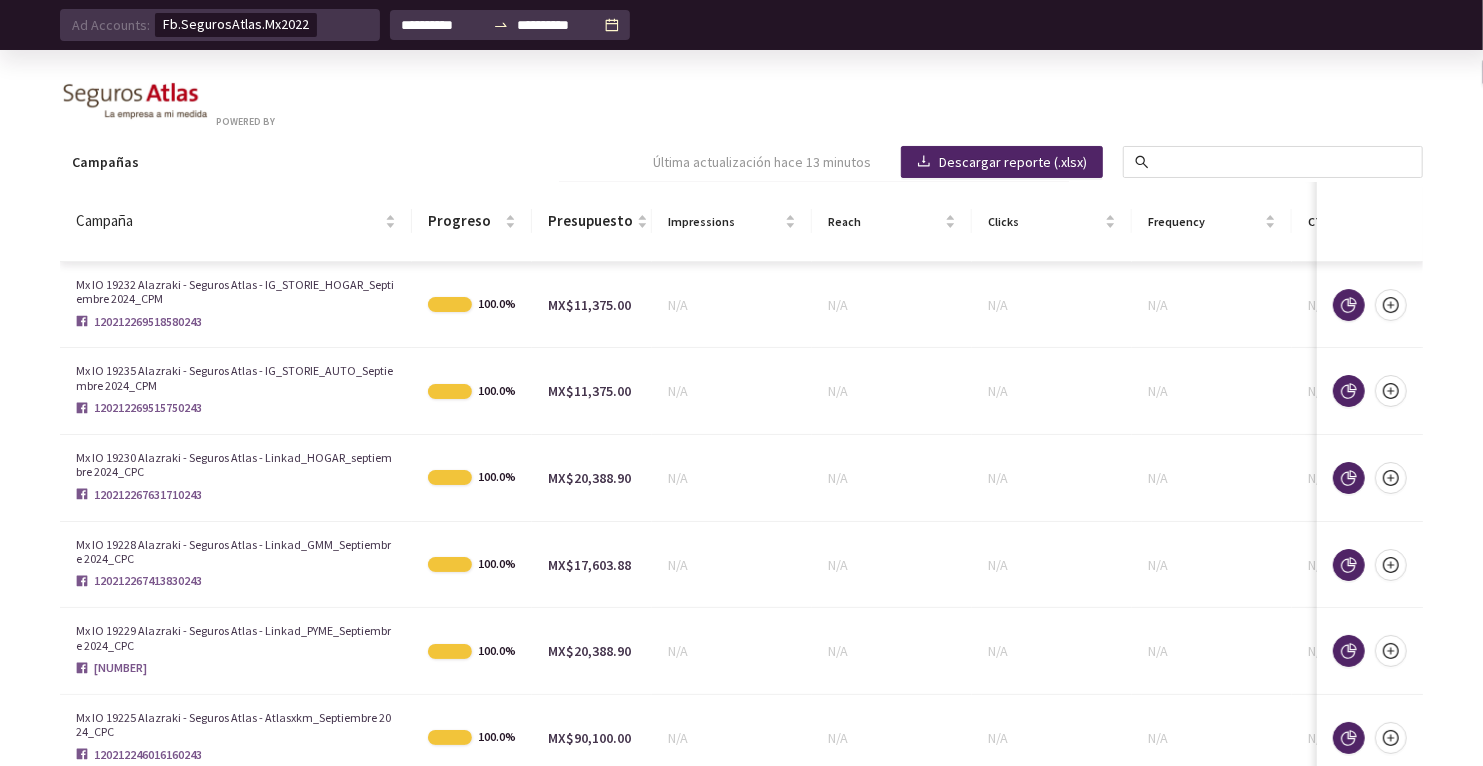 click on "Fb.SegurosAtlas.Mx2022" at bounding box center (265, 25) 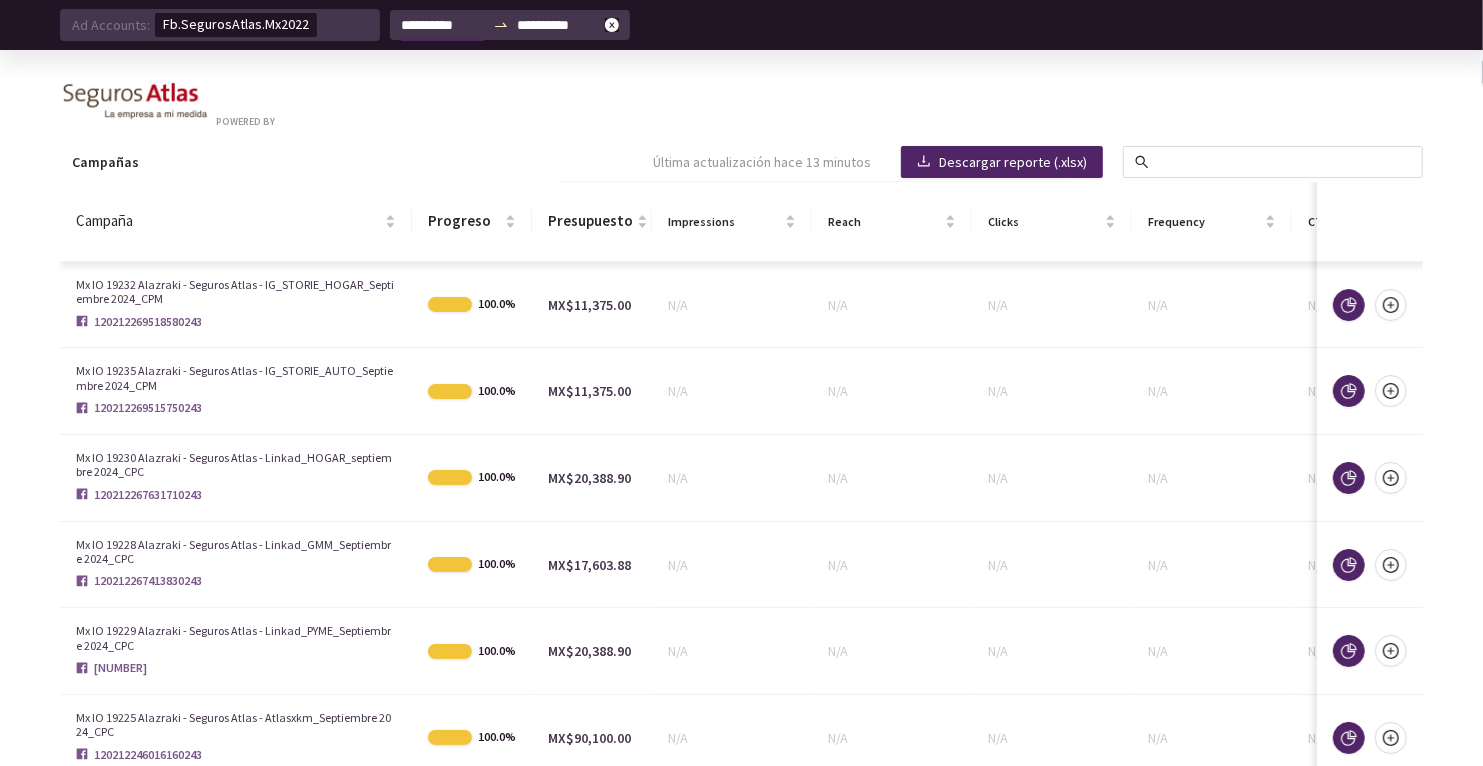 click on "**********" at bounding box center [443, 25] 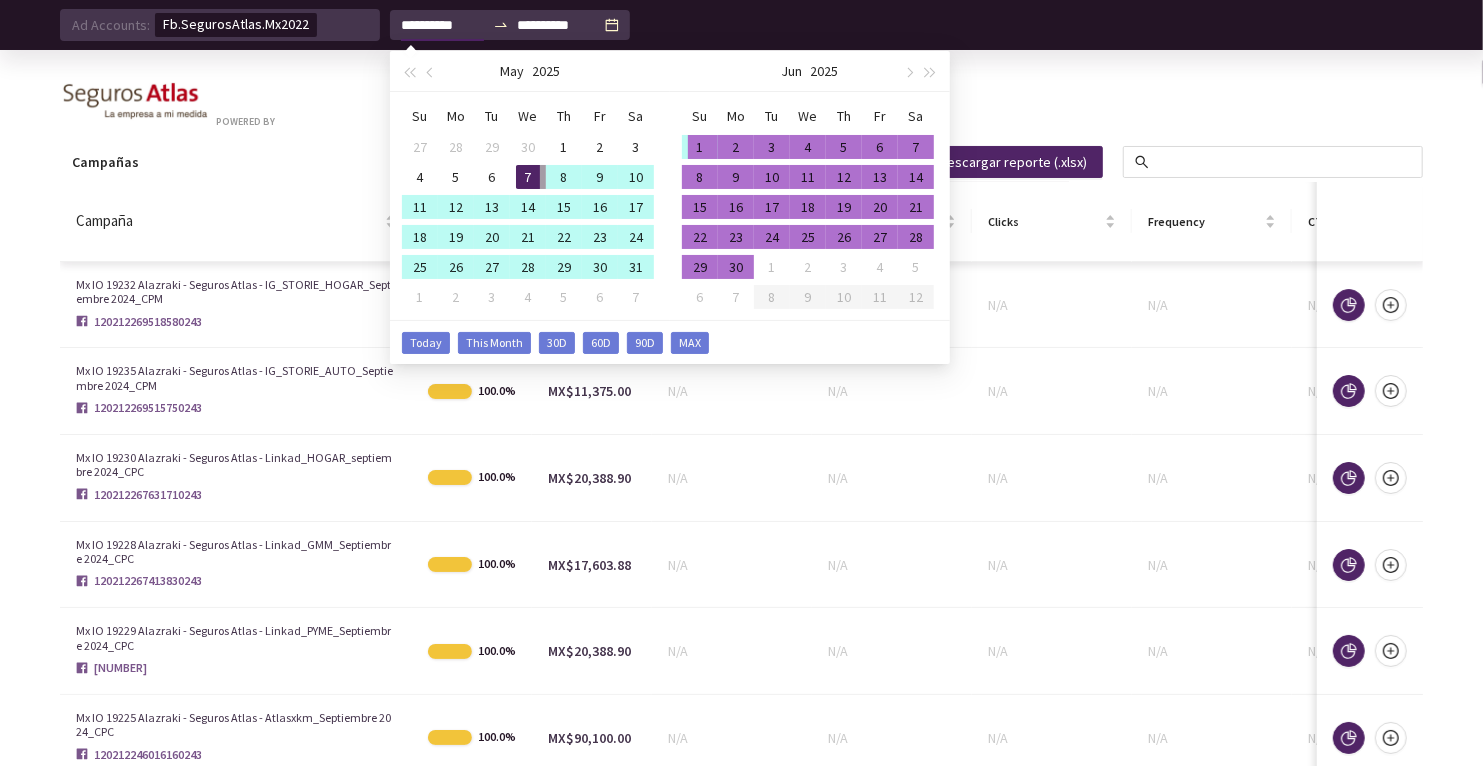 click on "1" at bounding box center [700, 147] 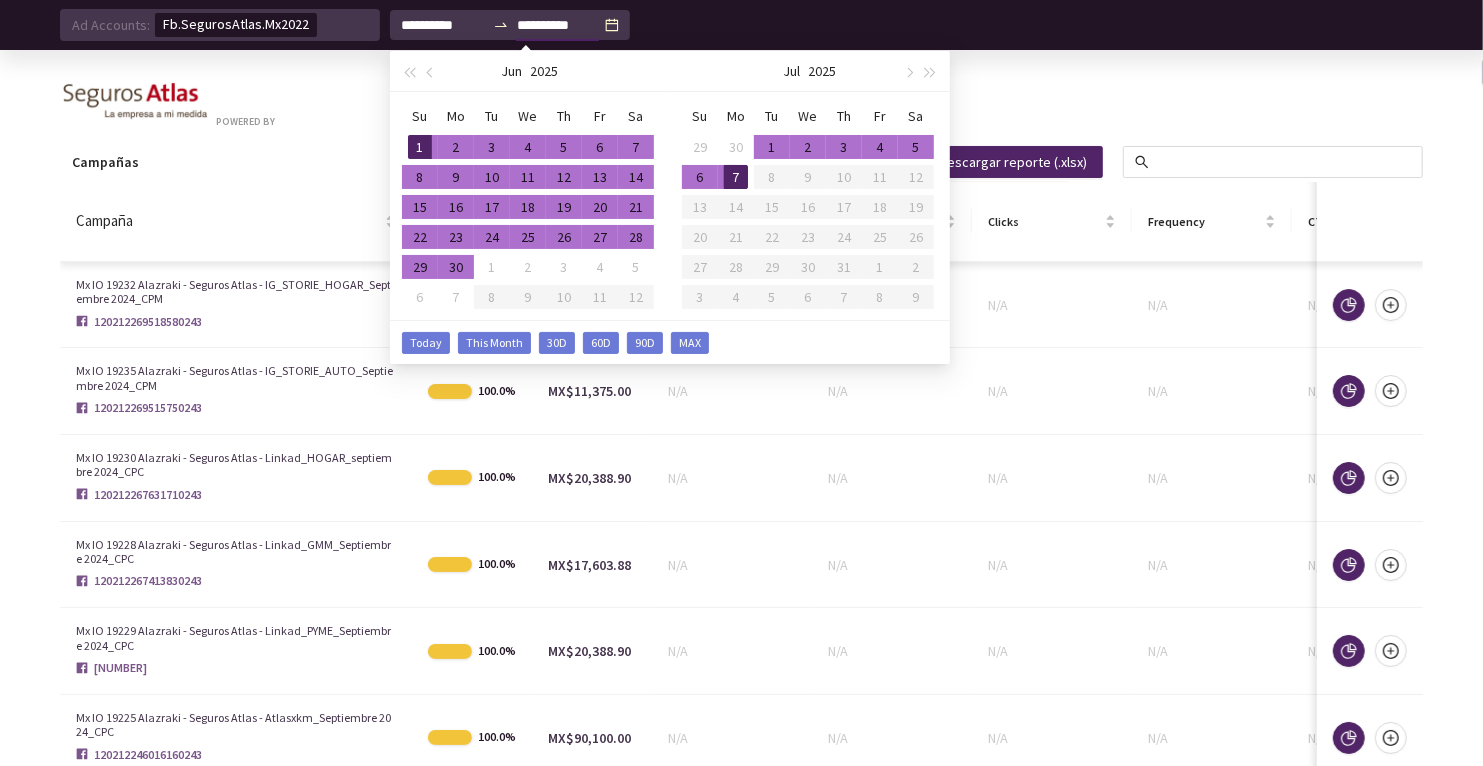 click on "7" at bounding box center (736, 177) 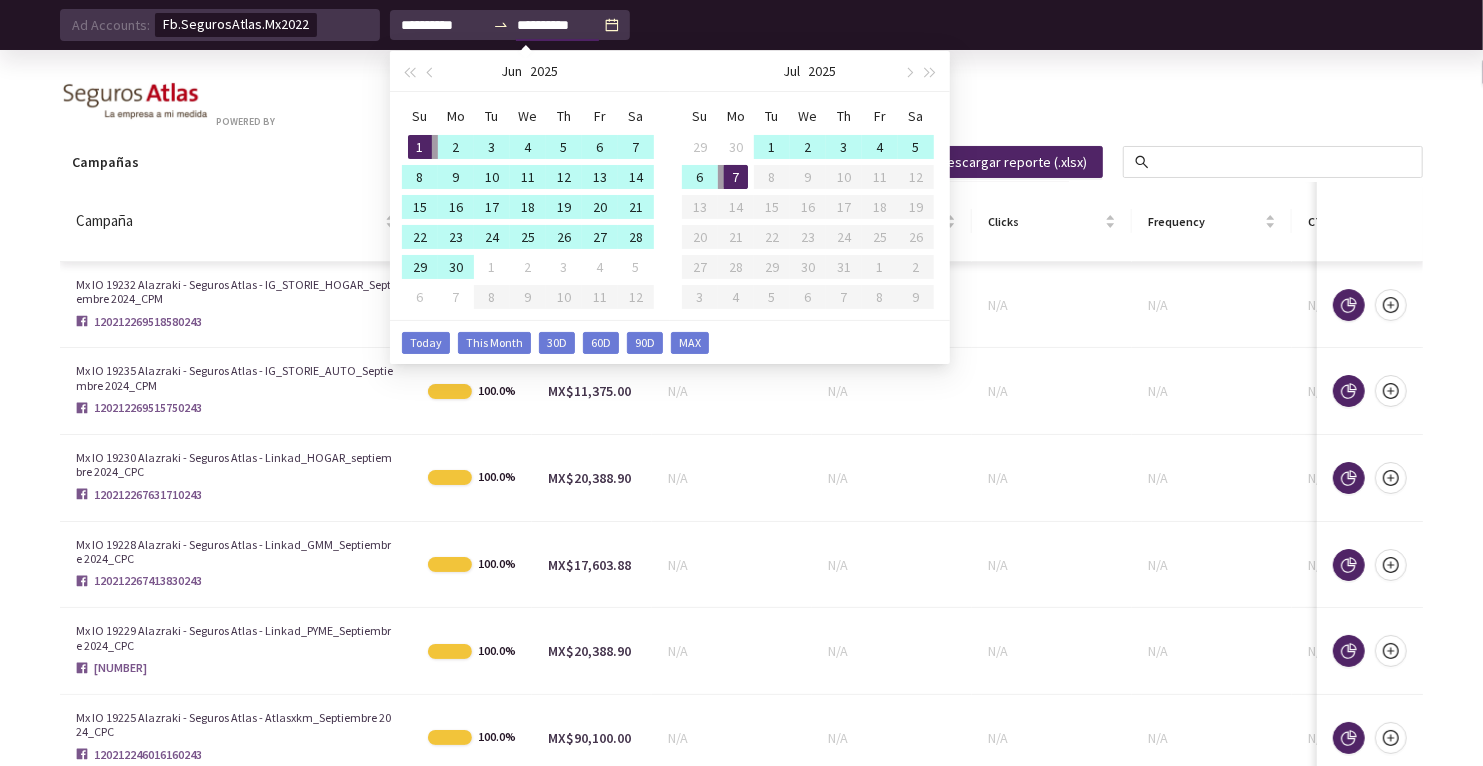 click on "Powered By" at bounding box center (741, 105) 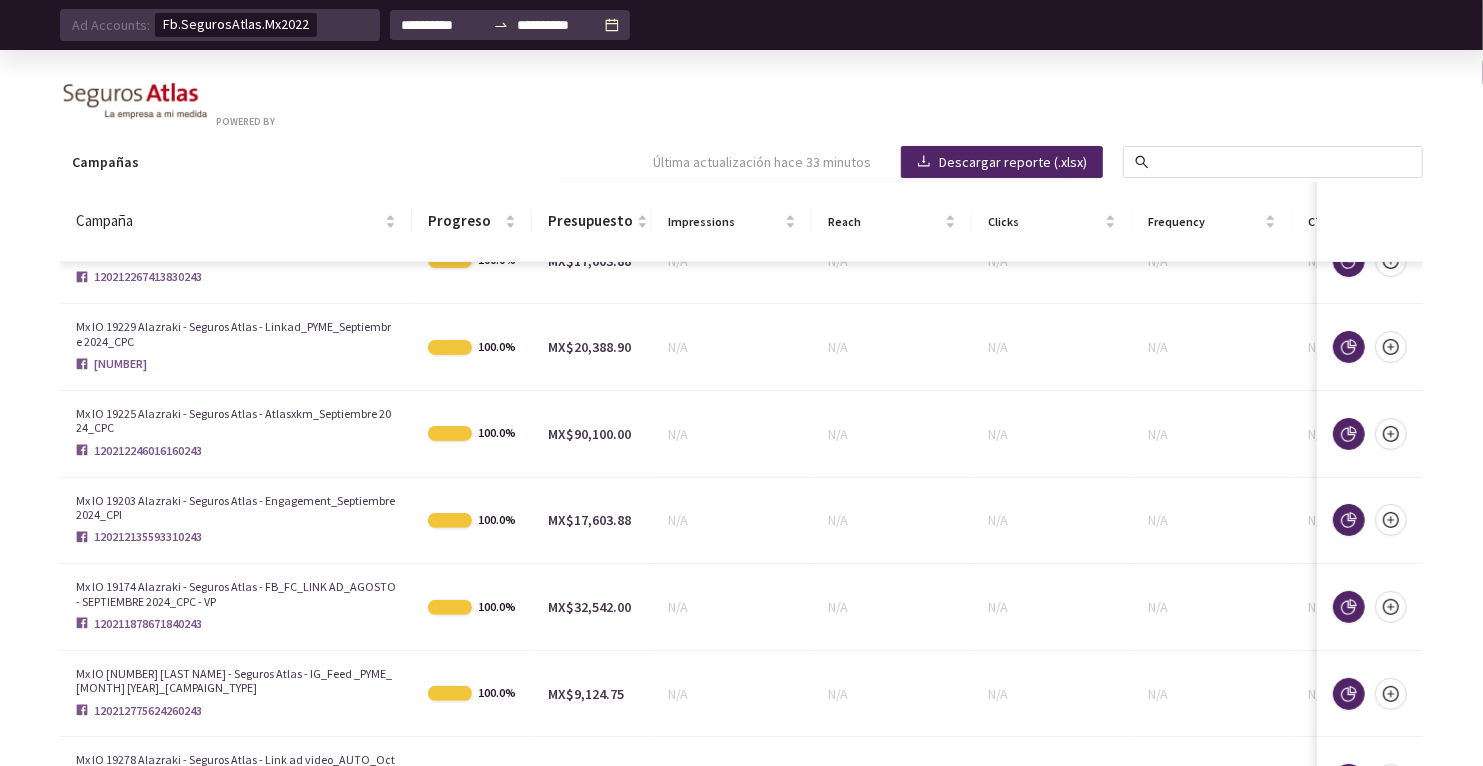 scroll, scrollTop: 0, scrollLeft: 0, axis: both 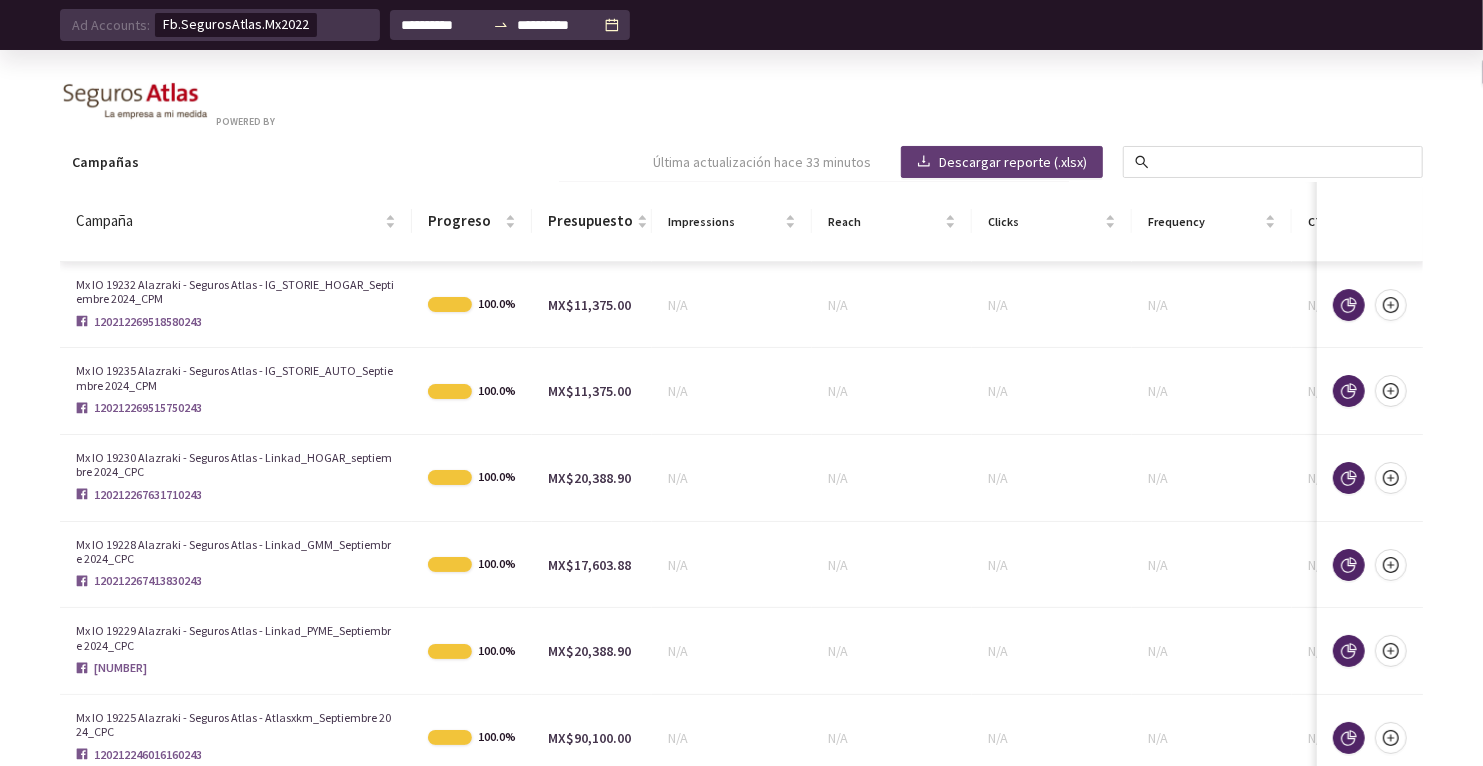 click on "Descargar reporte (.xlsx)" at bounding box center (1013, 162) 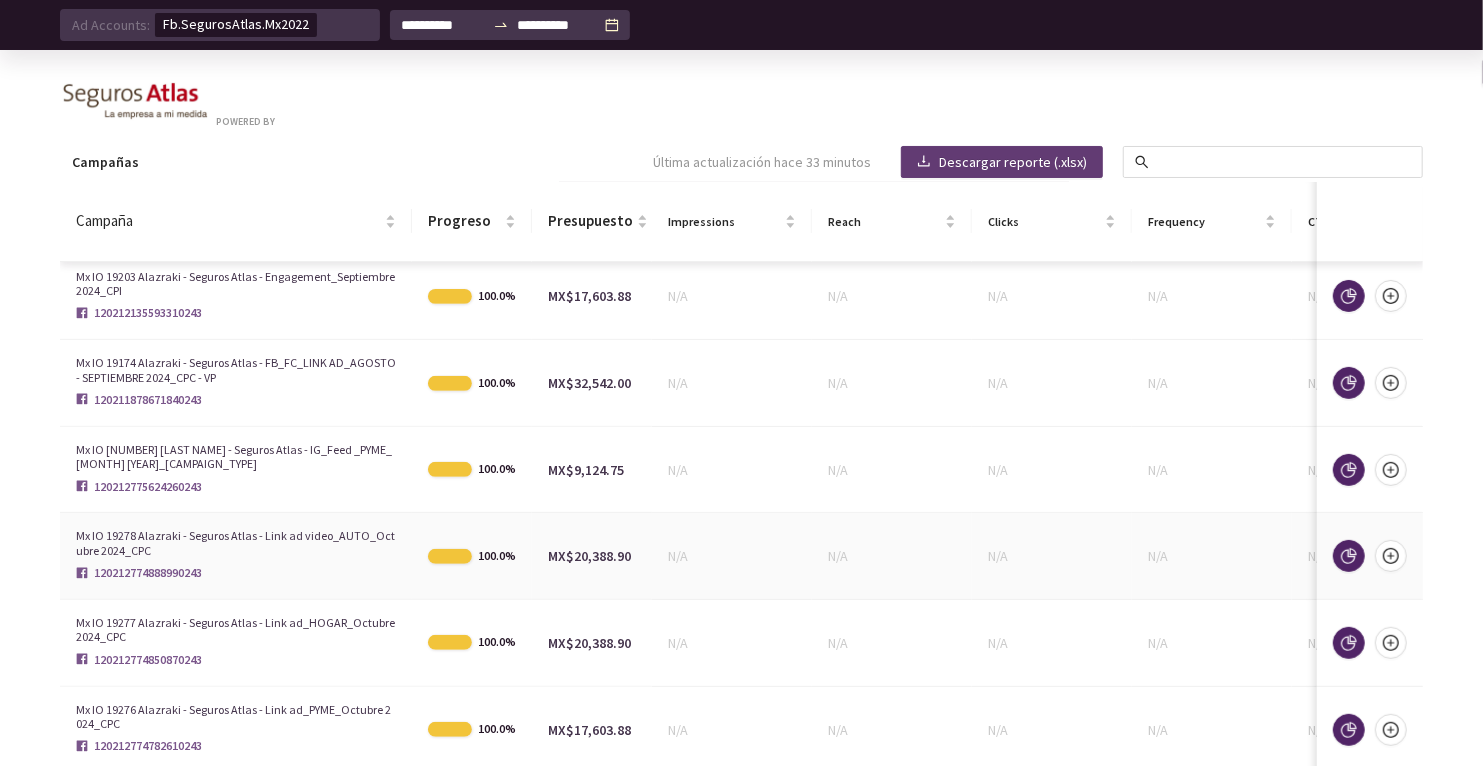 scroll, scrollTop: 551, scrollLeft: 350, axis: both 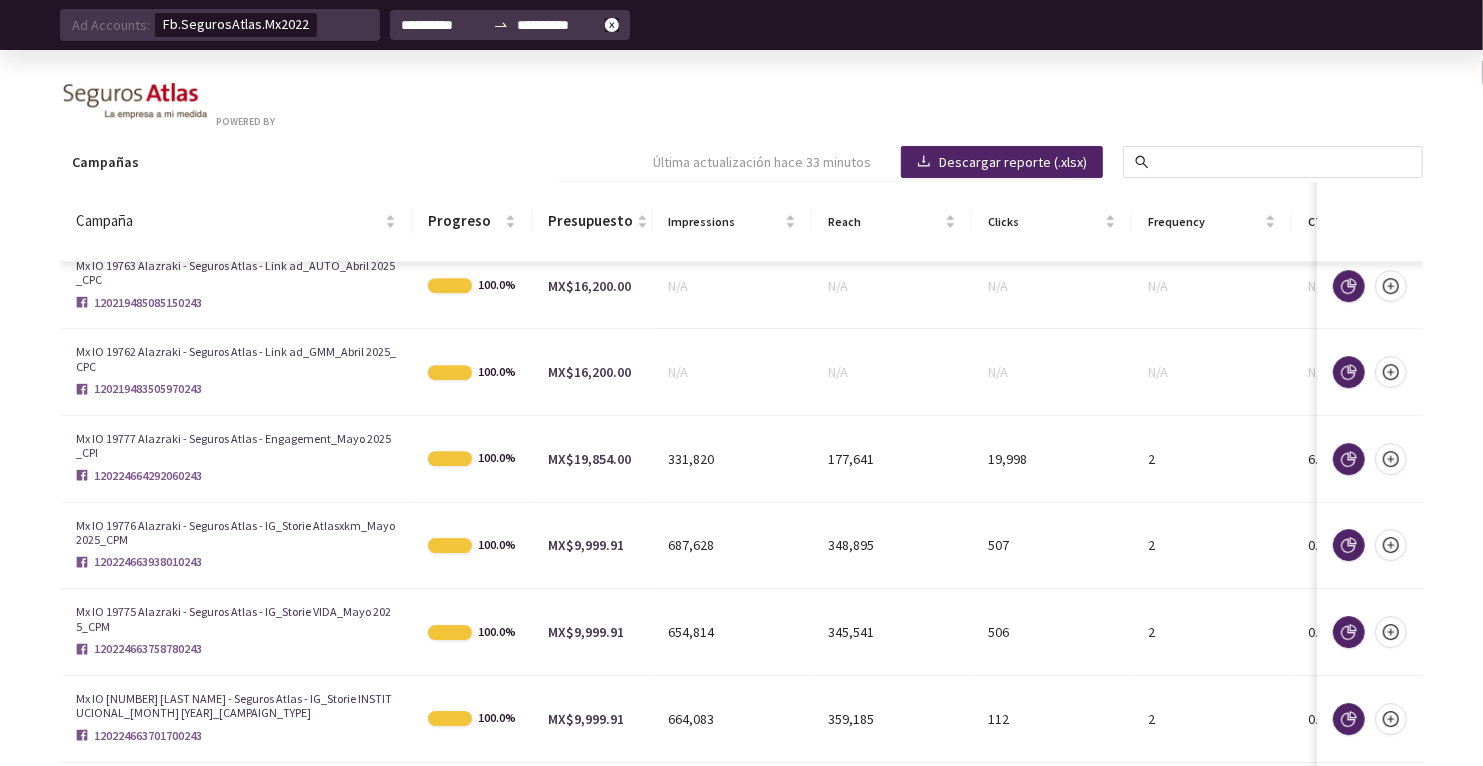 click at bounding box center [501, 25] 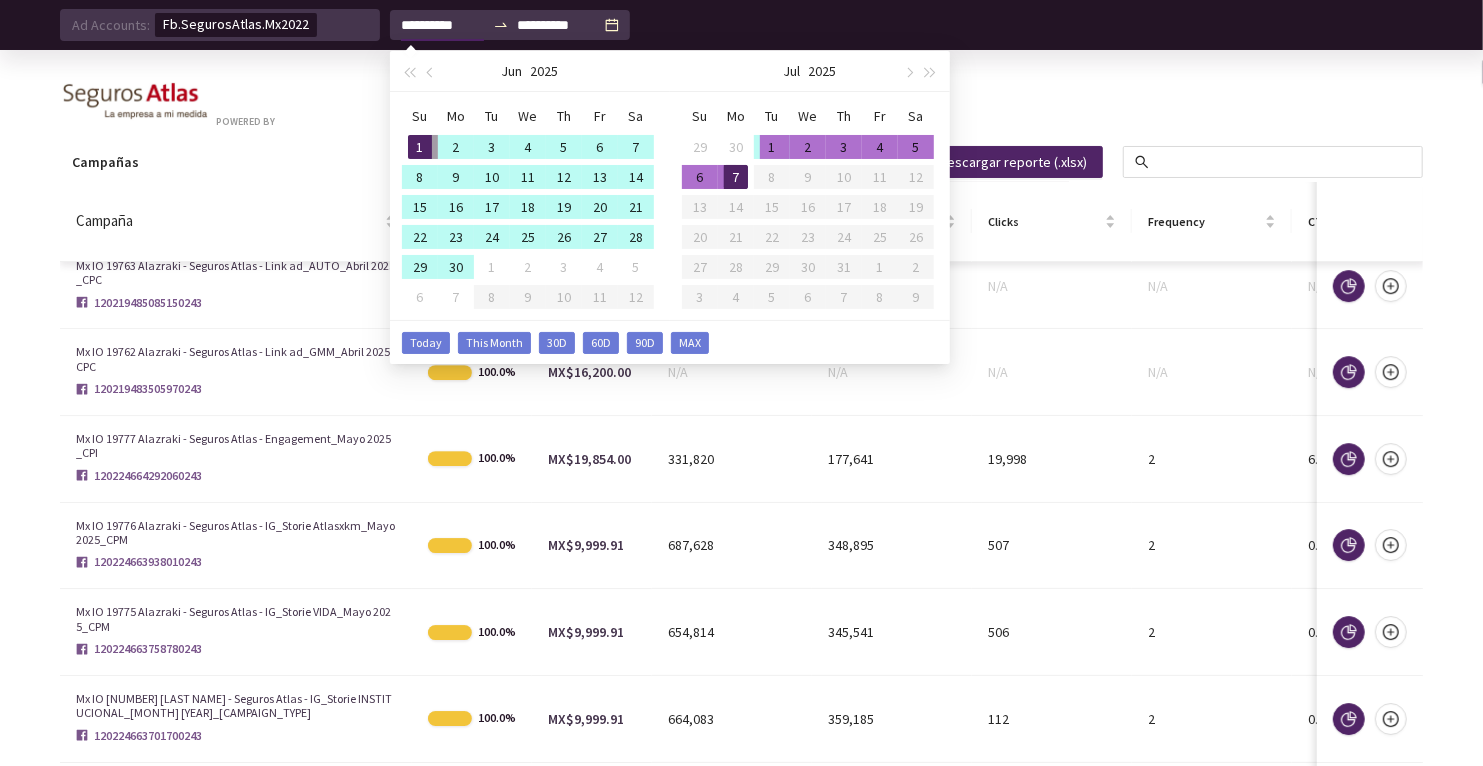 click on "1" at bounding box center (772, 147) 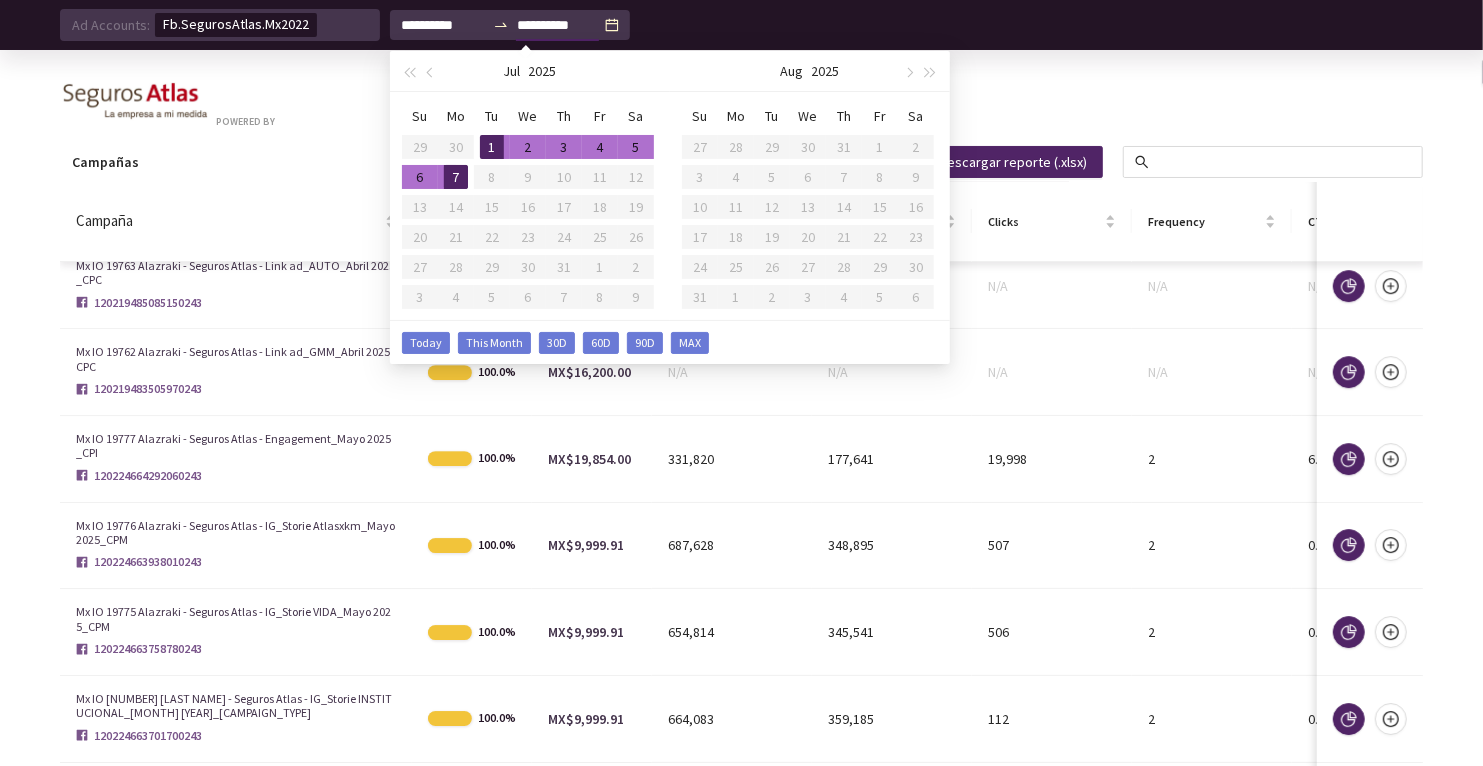 click on "7" at bounding box center (456, 177) 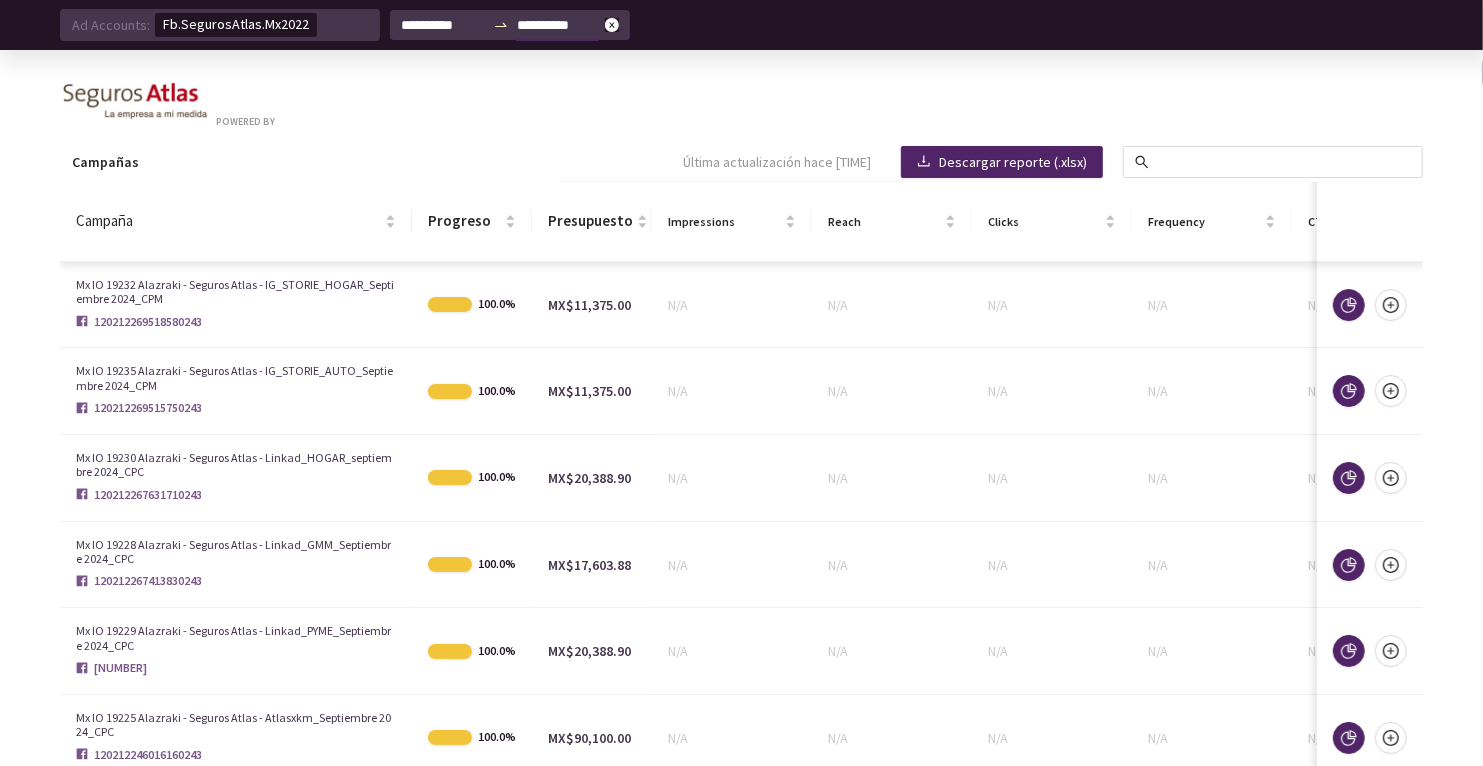 click at bounding box center (501, 25) 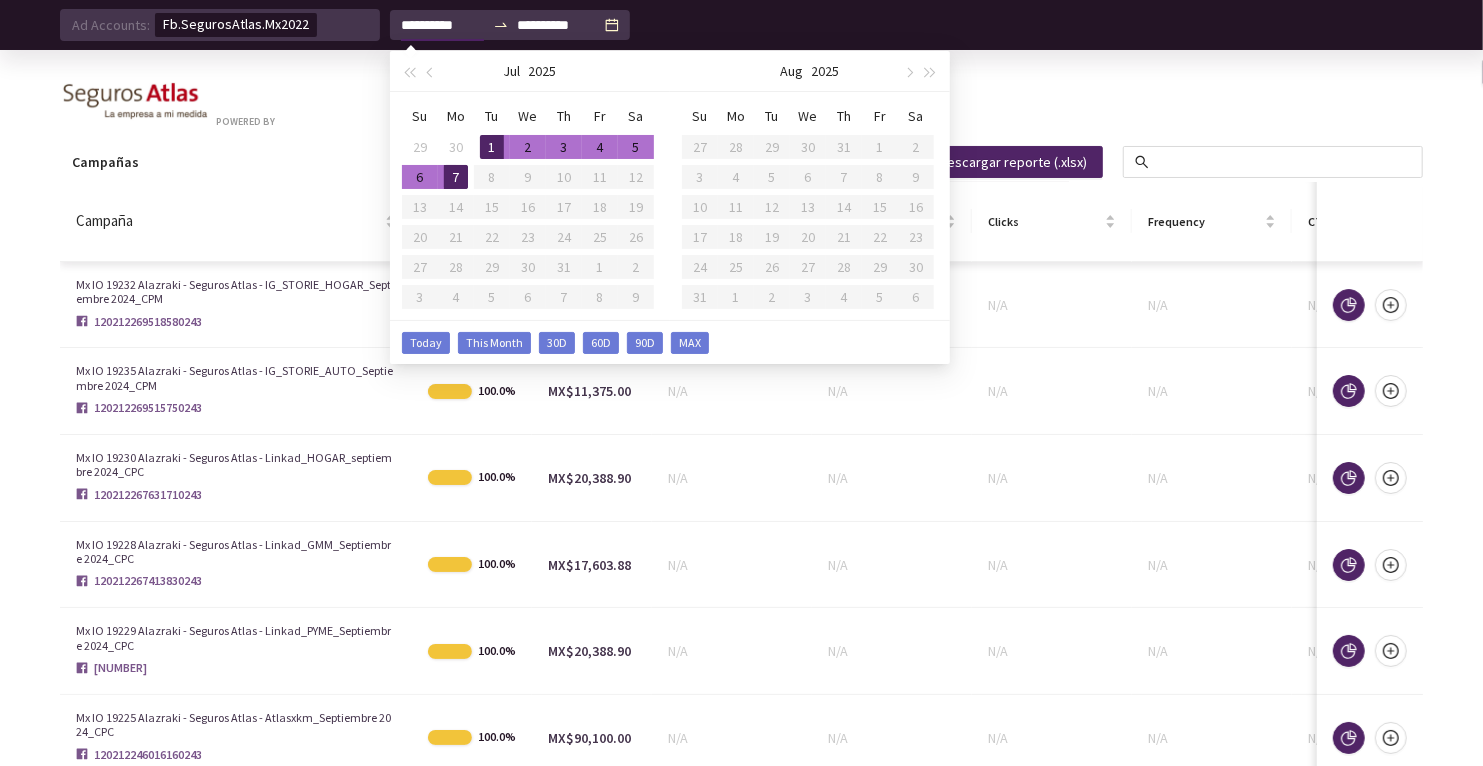 click on "1" at bounding box center [492, 147] 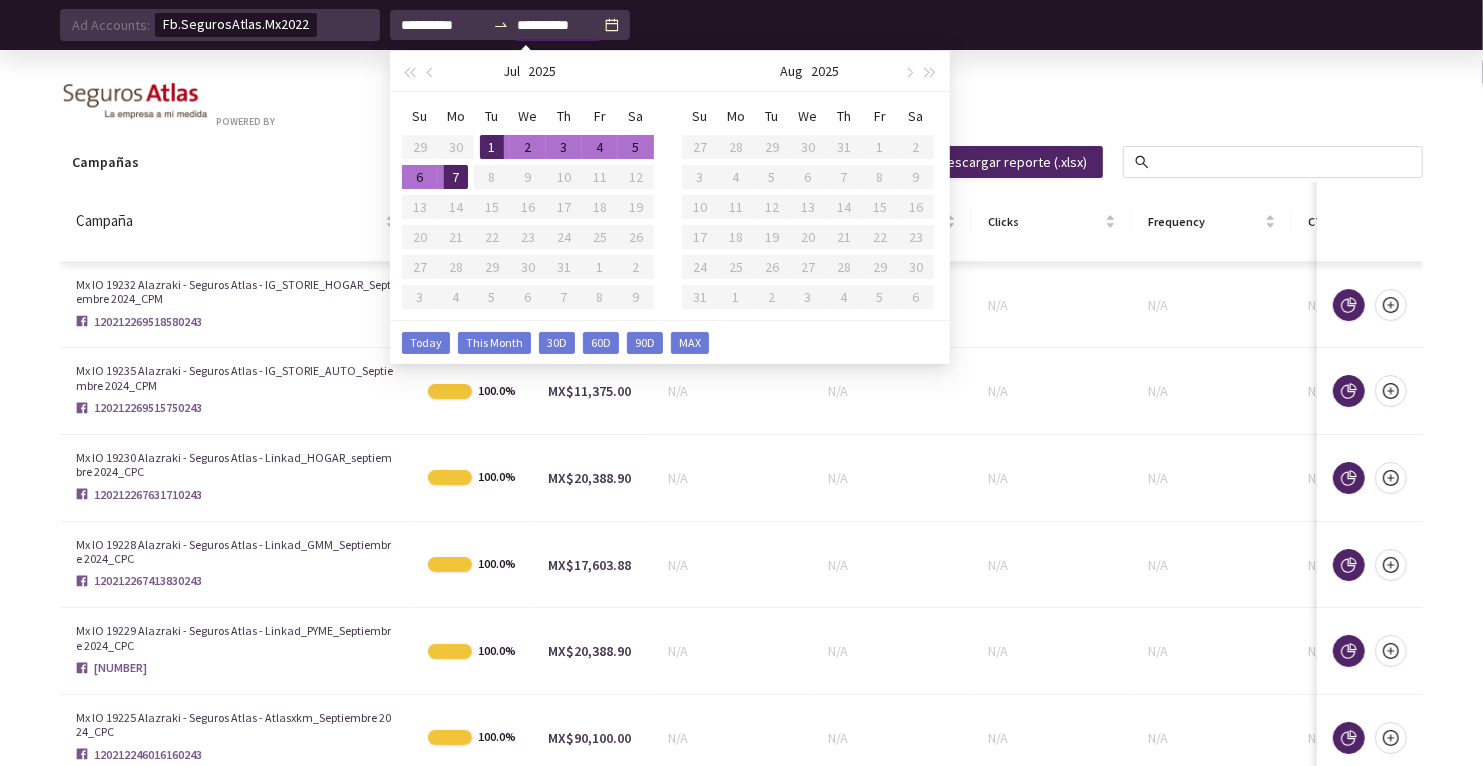 click on "7" at bounding box center (456, 177) 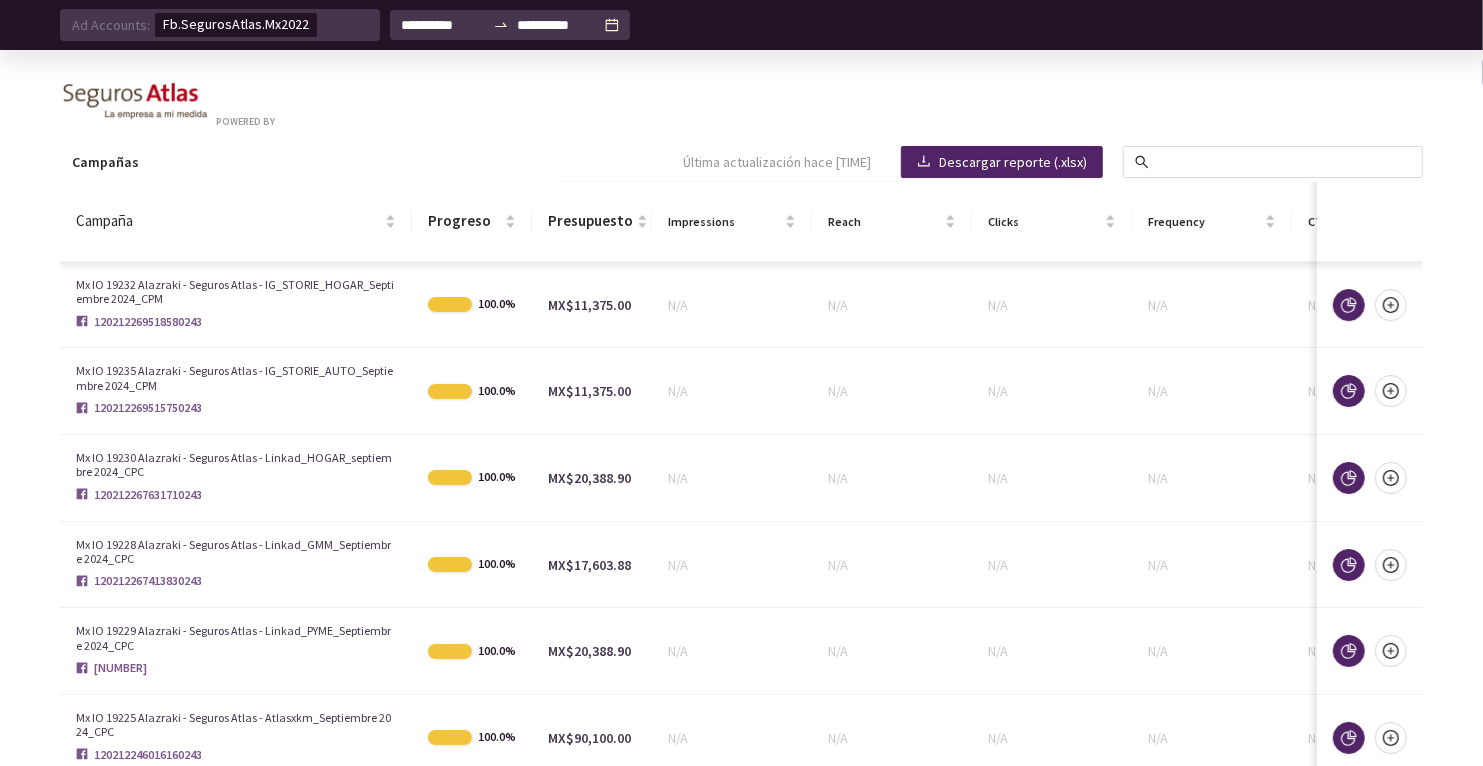 click on "Powered By" at bounding box center (741, 105) 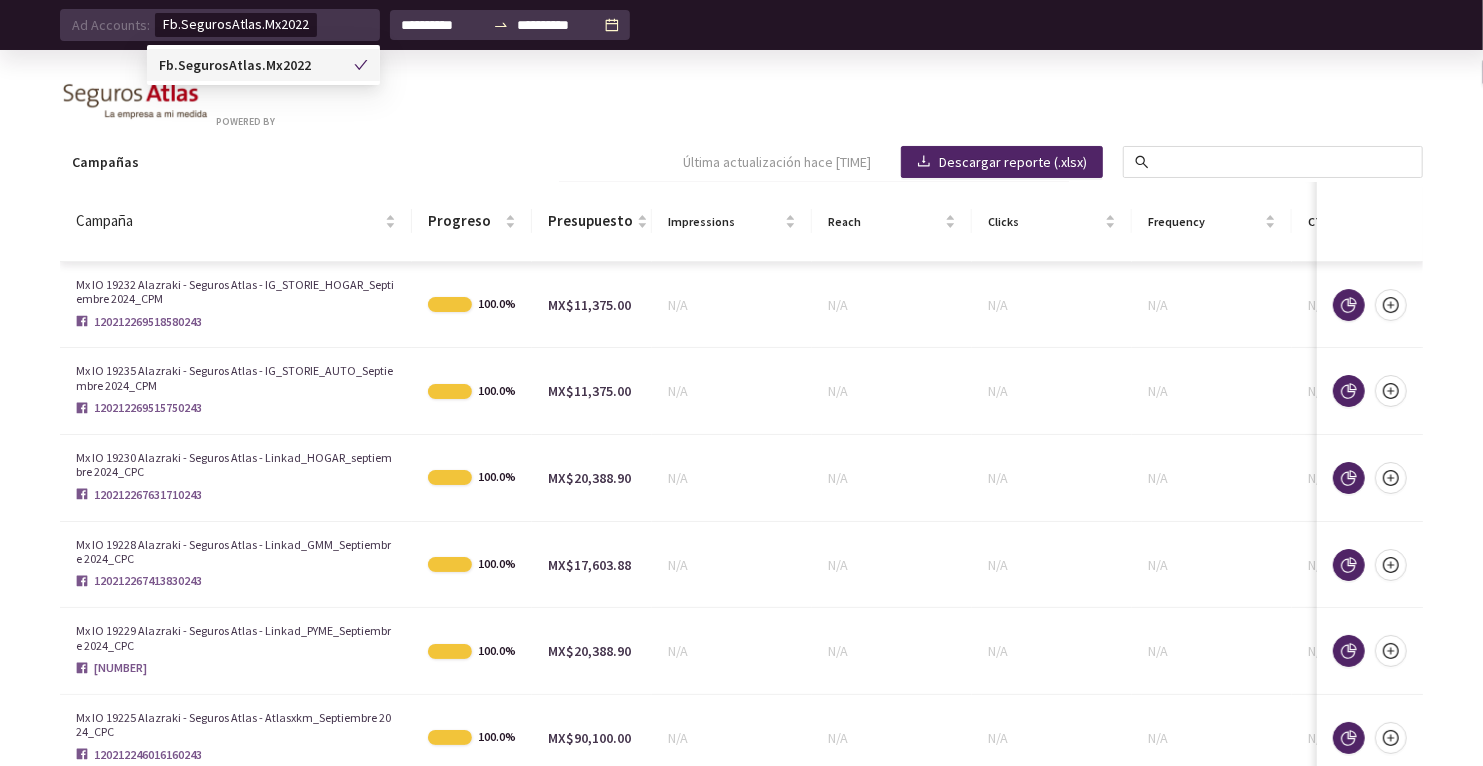 click on "Fb.SegurosAtlas.Mx2022" at bounding box center (265, 25) 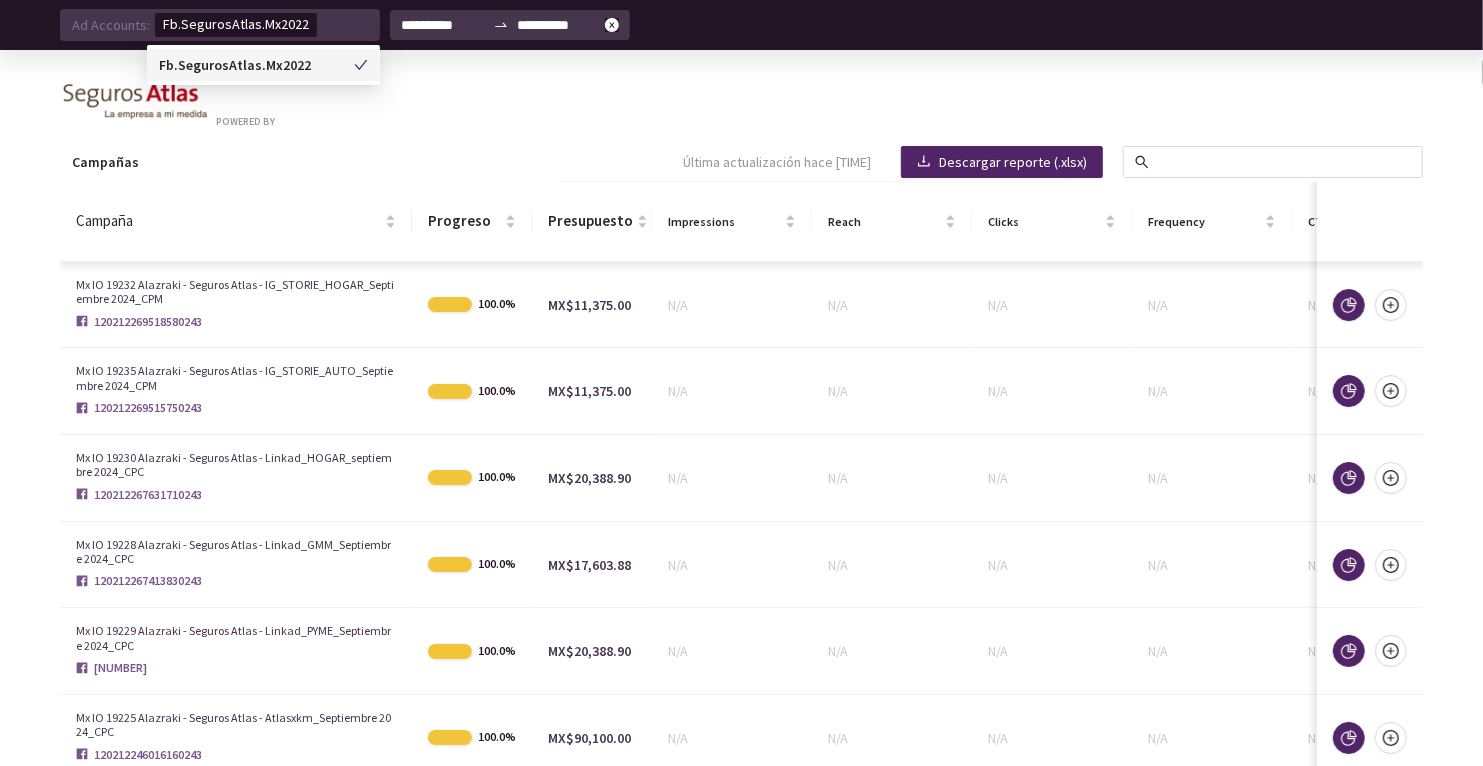 click at bounding box center (501, 25) 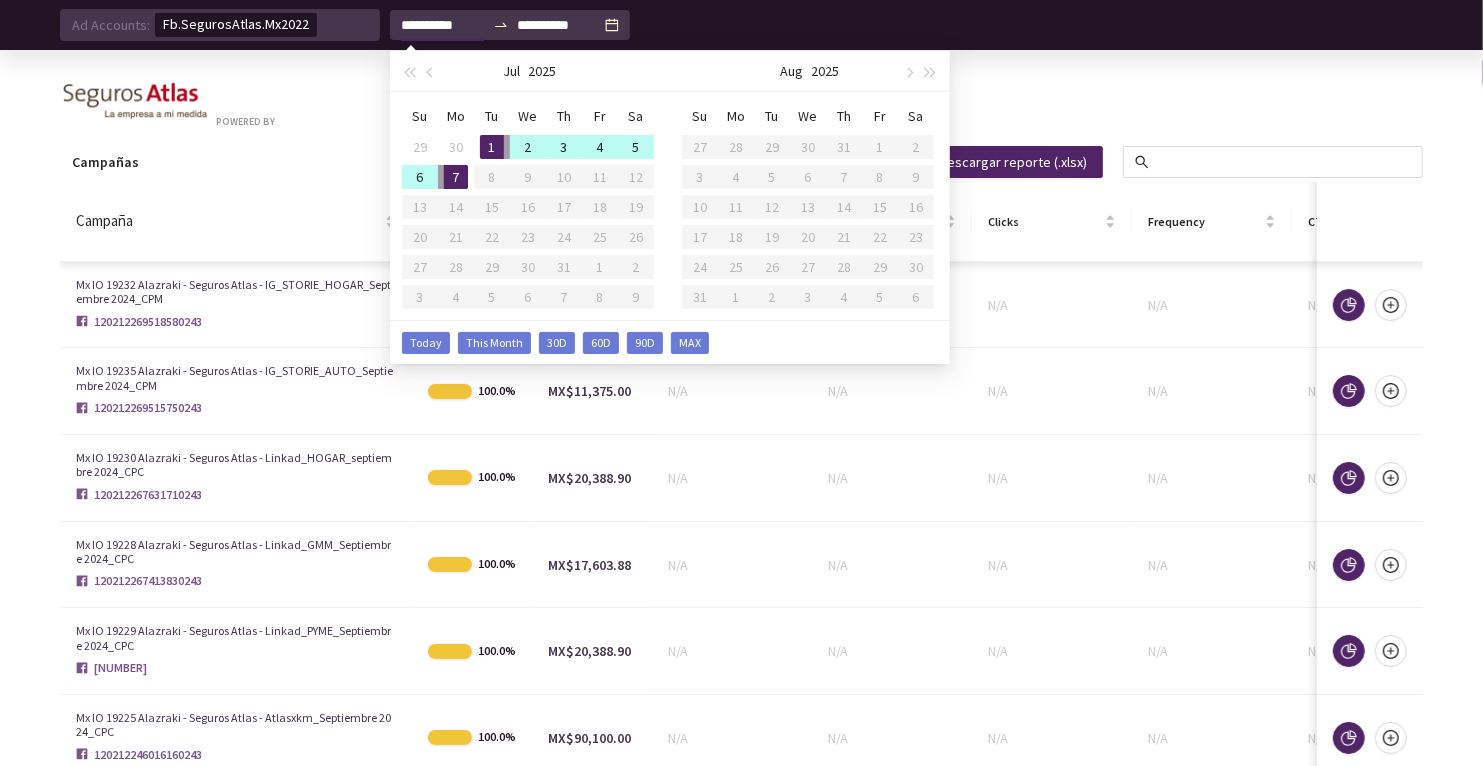click on "Campañas Última actualización hace 34 minutos Descargar reporte (.xlsx)" at bounding box center (591, 162) 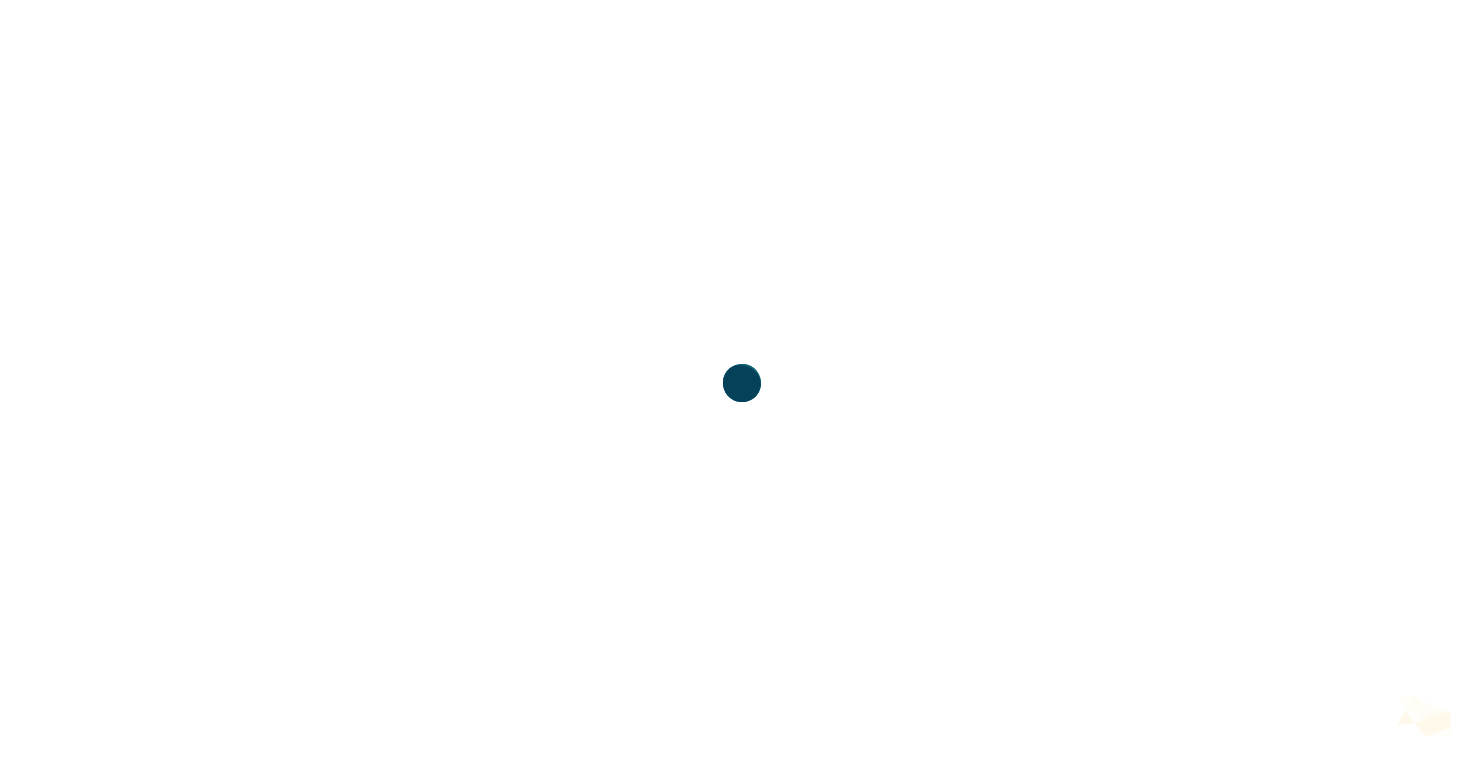 scroll, scrollTop: 0, scrollLeft: 0, axis: both 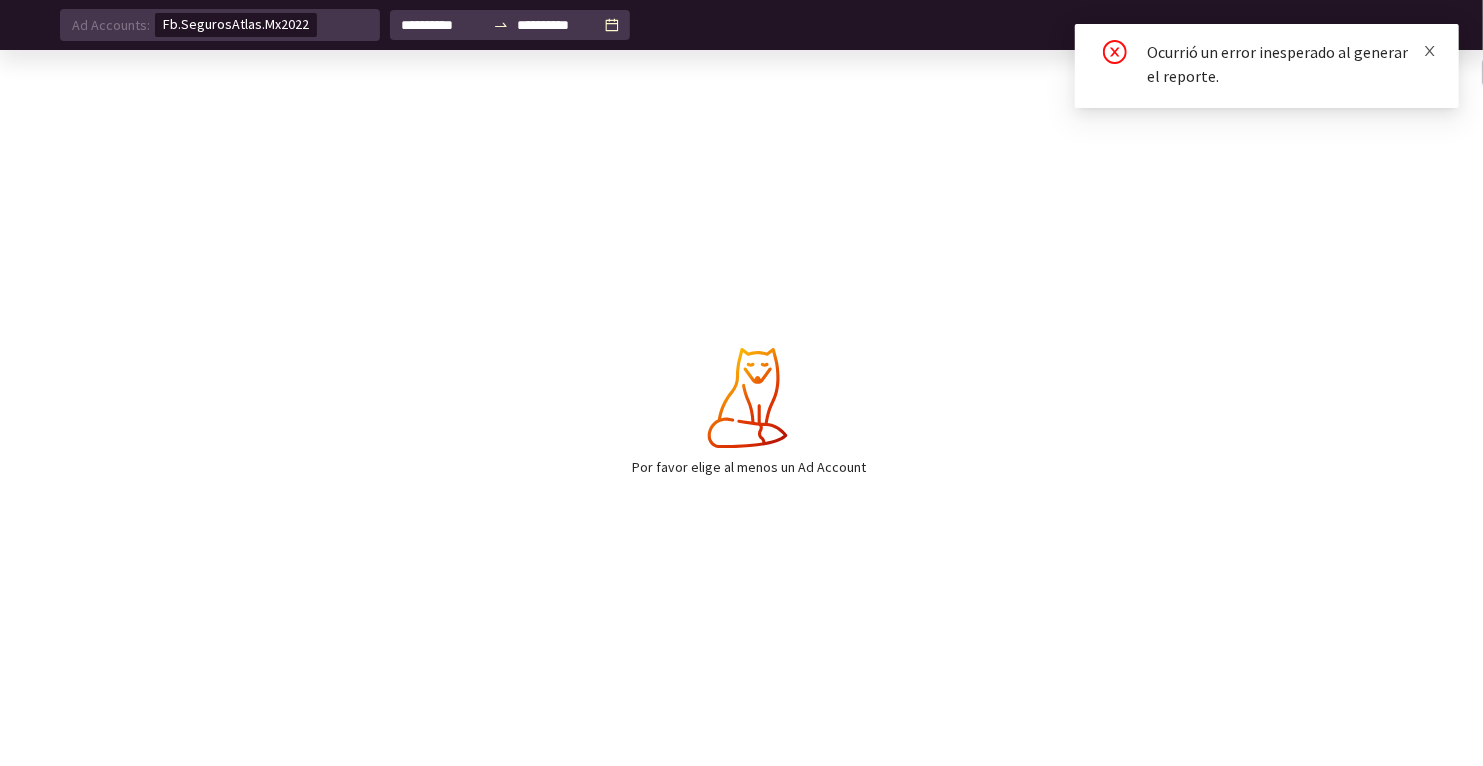 click at bounding box center (1430, 51) 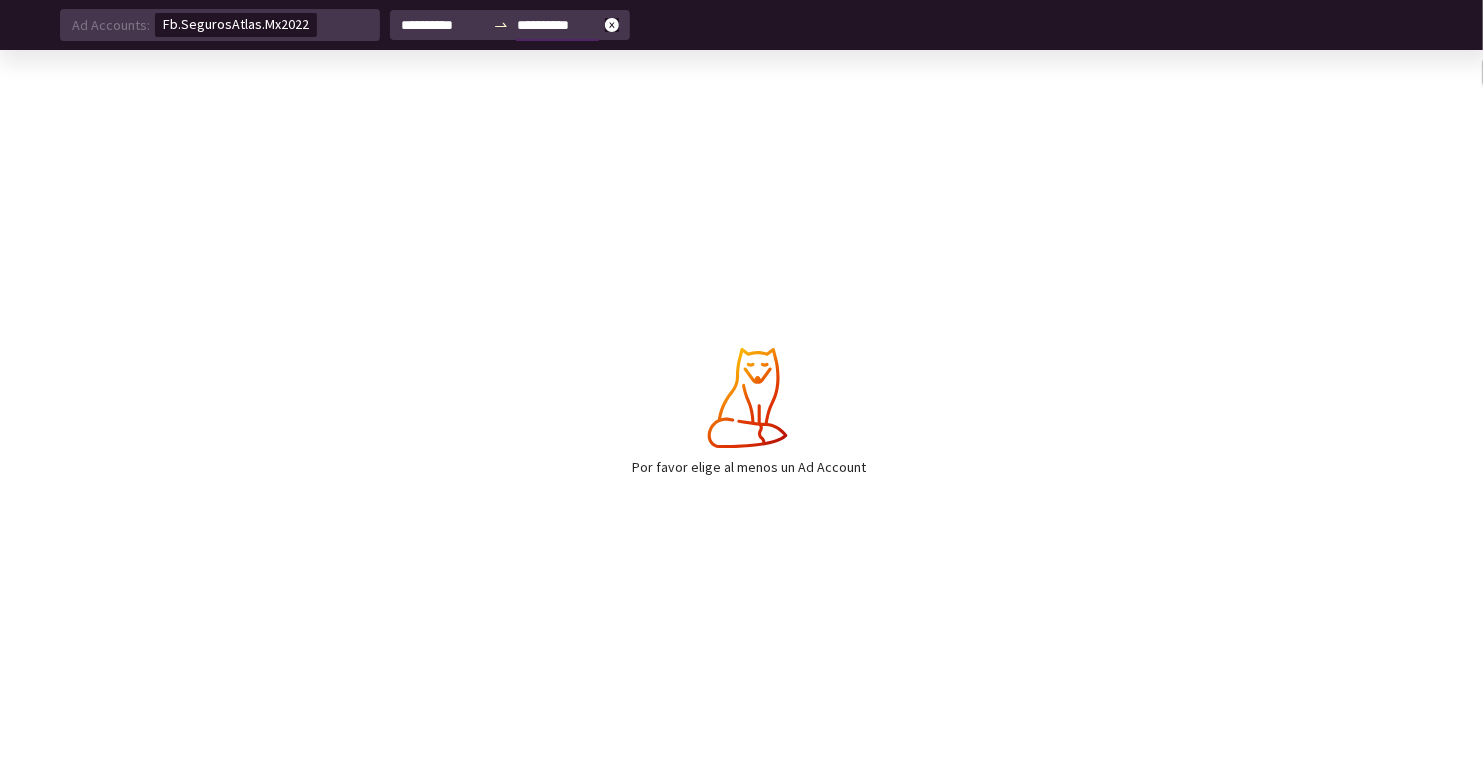 click on "**********" at bounding box center (559, 25) 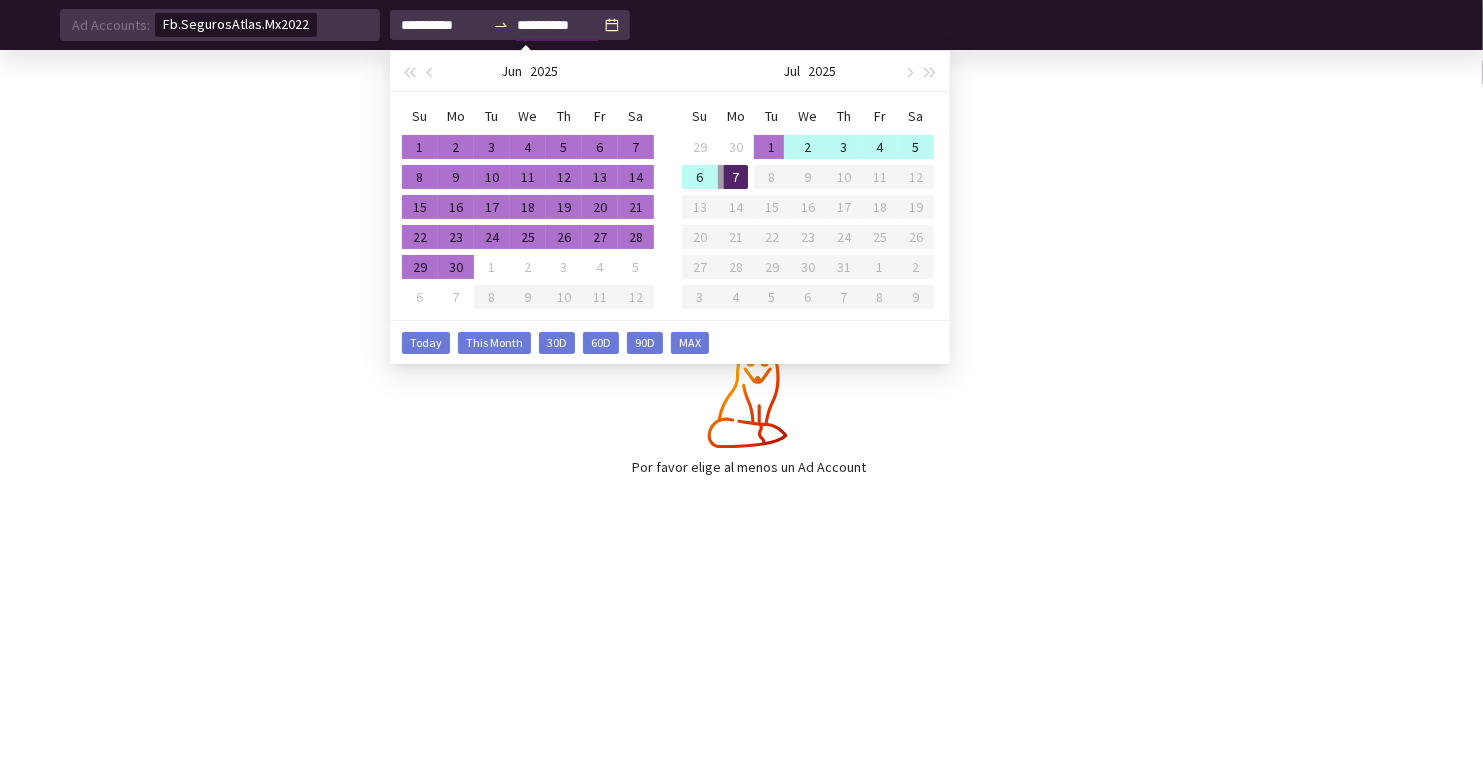 click on "1" at bounding box center [772, 147] 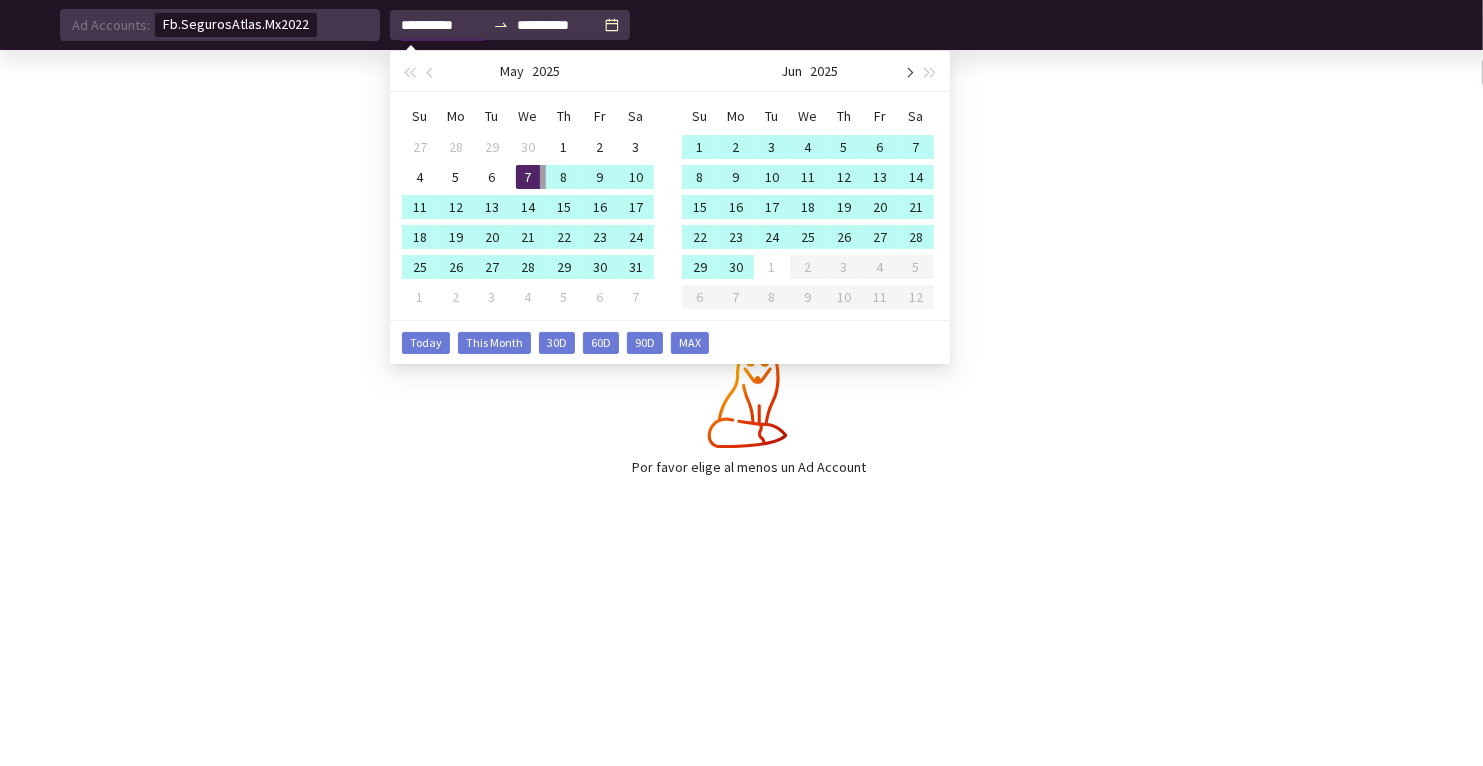 click at bounding box center [628, 72] 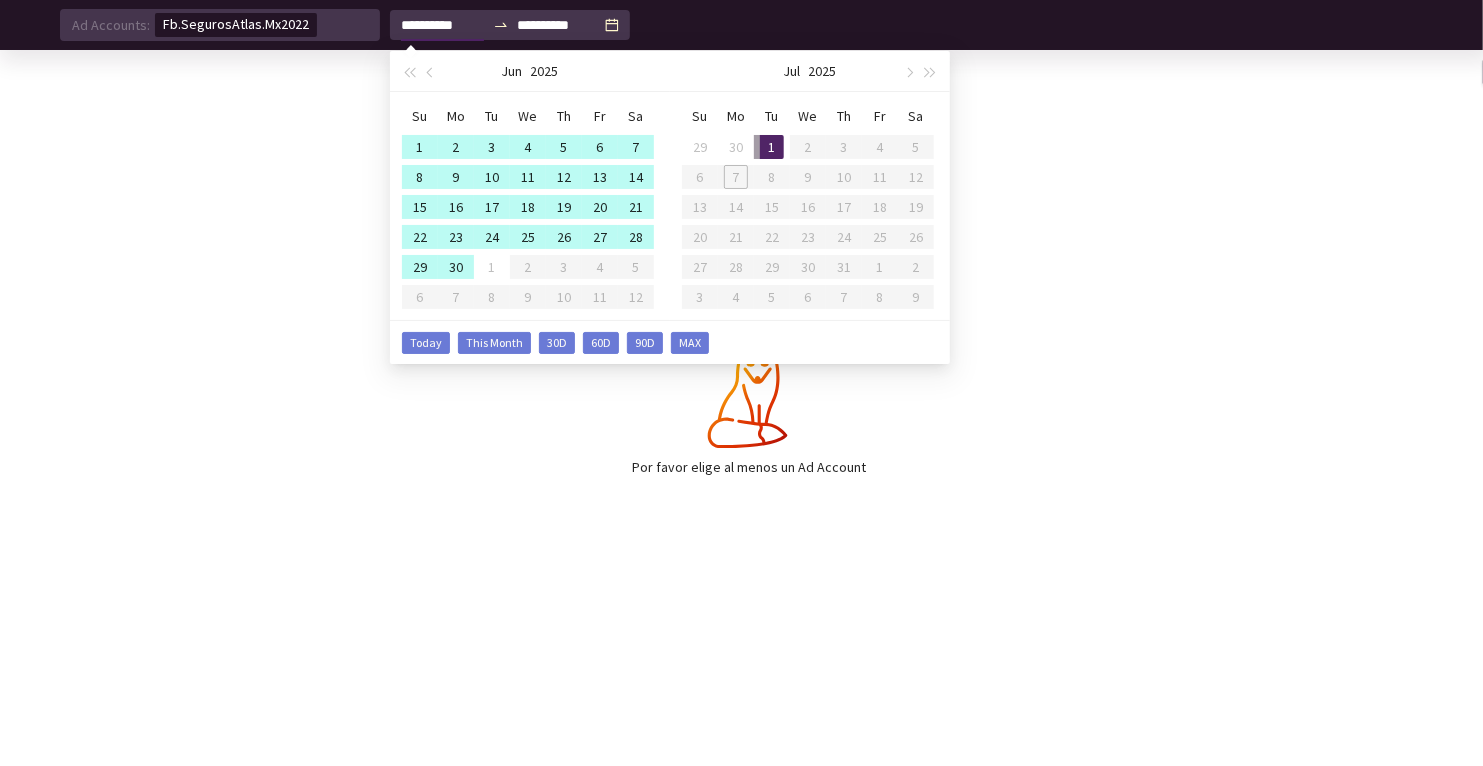 click on "1" at bounding box center (772, 147) 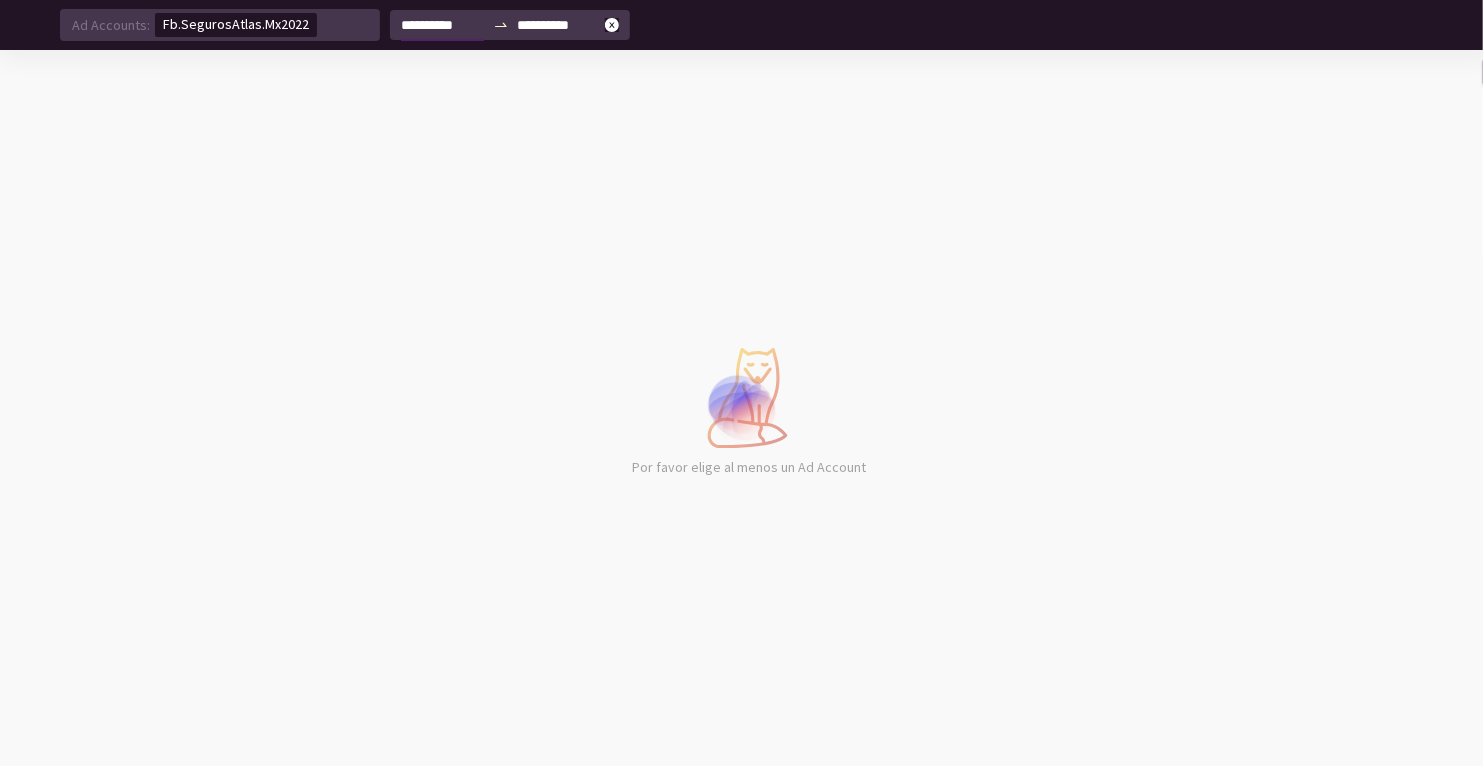 click on "**********" at bounding box center (443, 25) 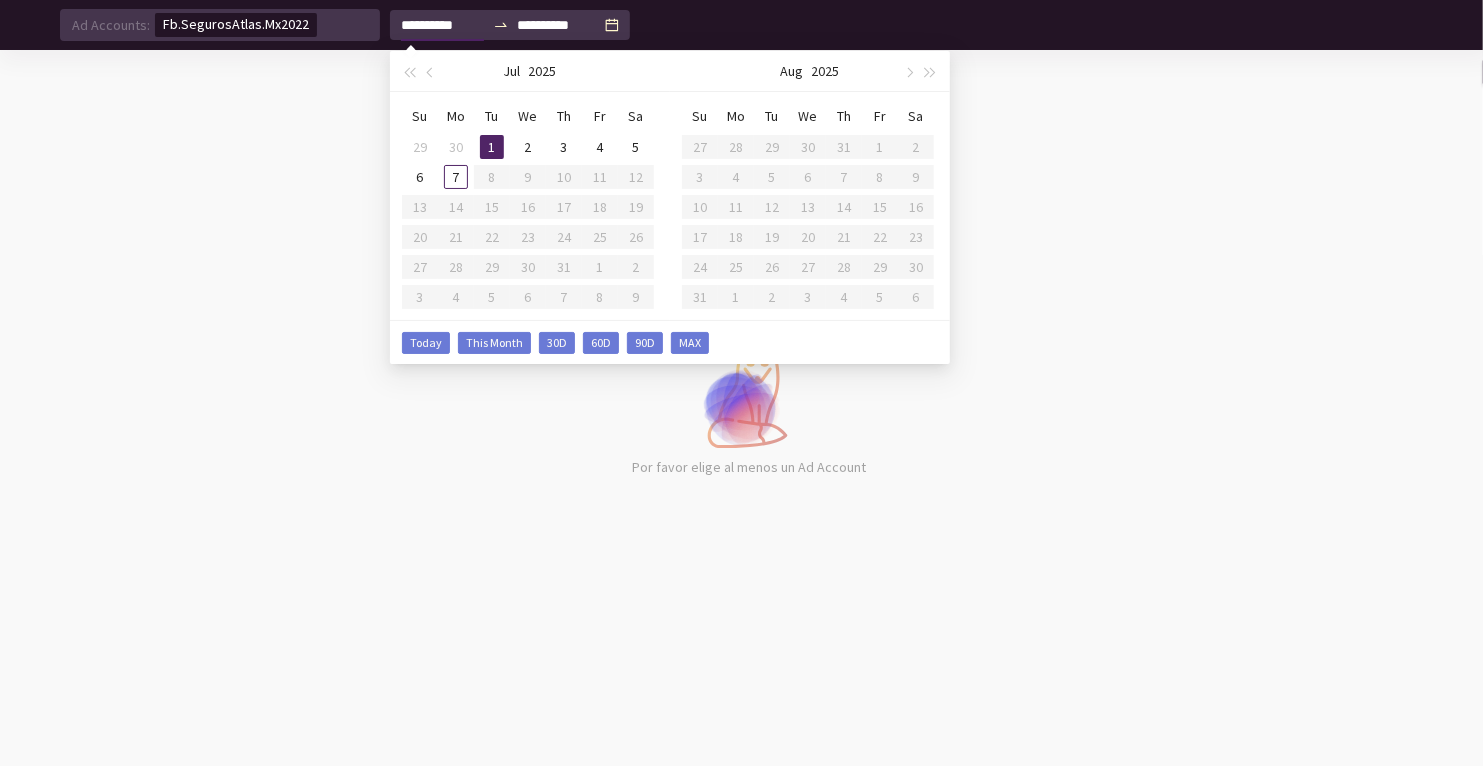 click on "1" at bounding box center (492, 147) 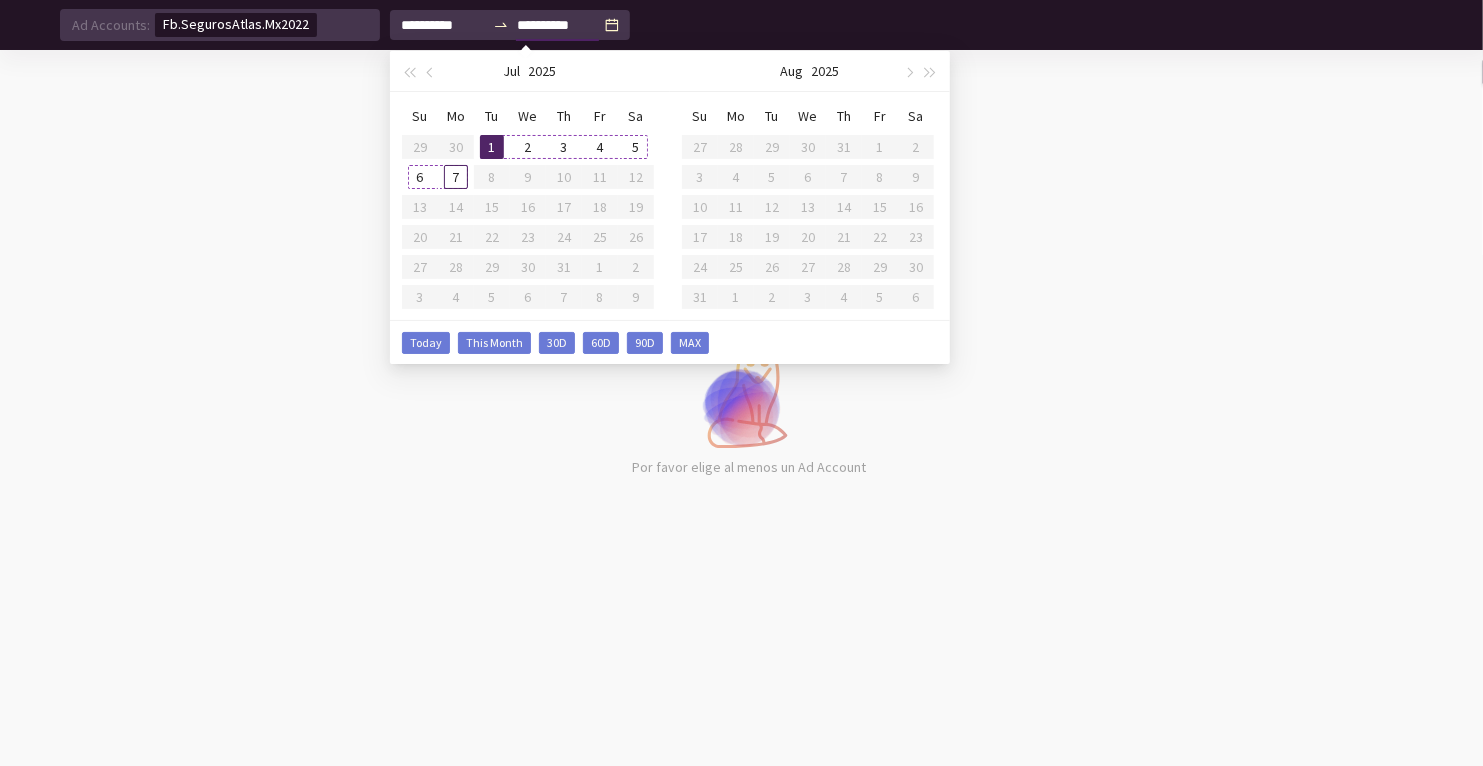 click on "7" at bounding box center (456, 177) 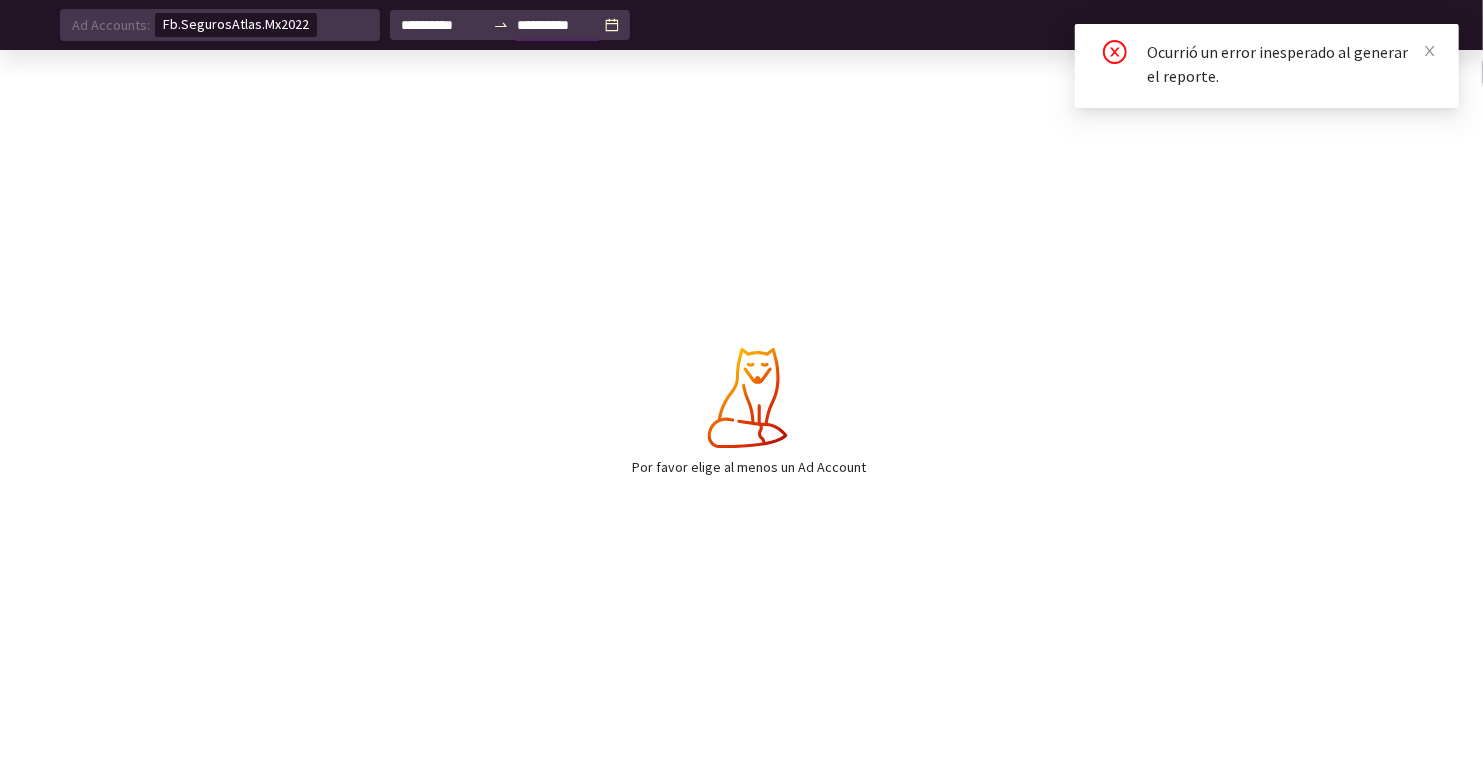click on "Fb.SegurosAtlas.Mx2022" at bounding box center [265, 25] 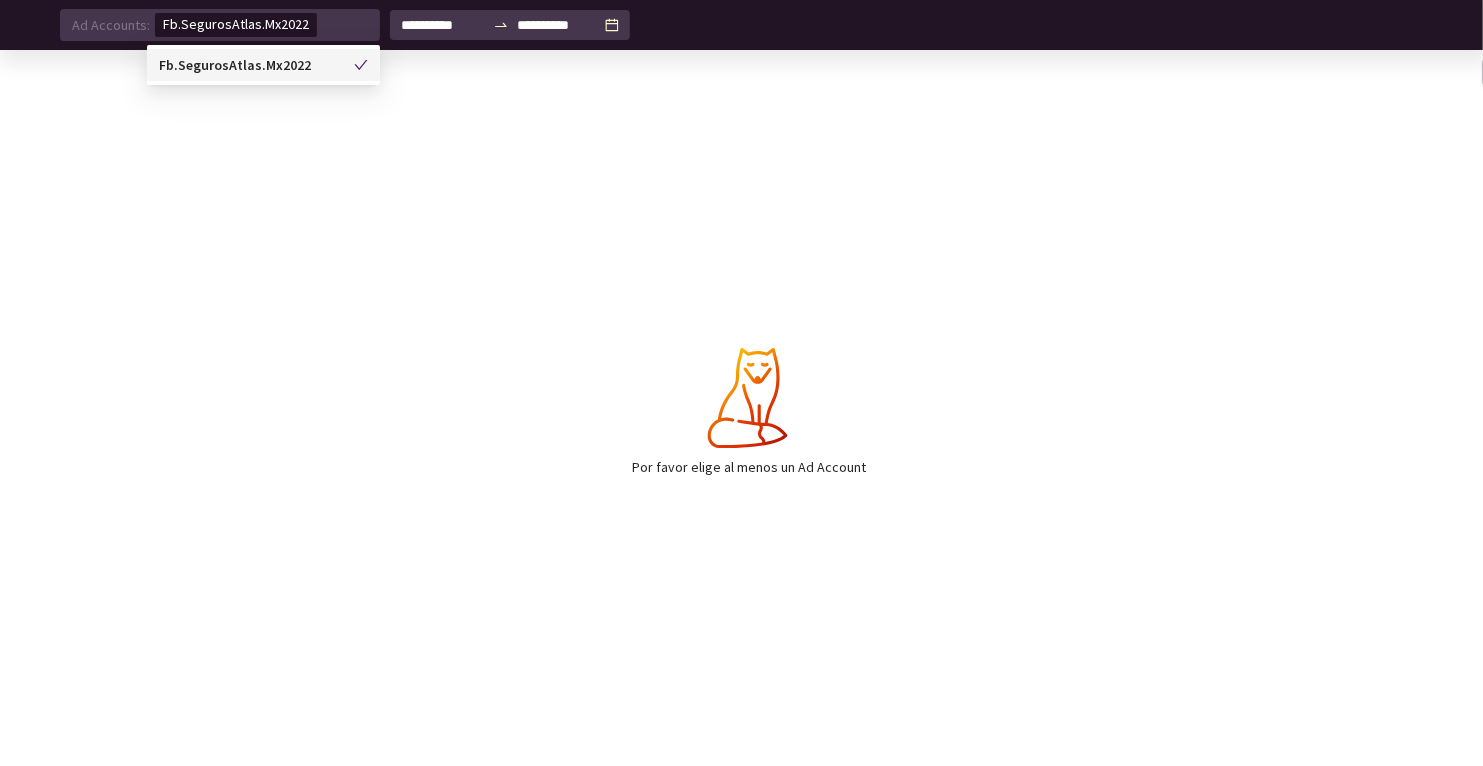 click on "Fb.SegurosAtlas.Mx2022" at bounding box center (256, 65) 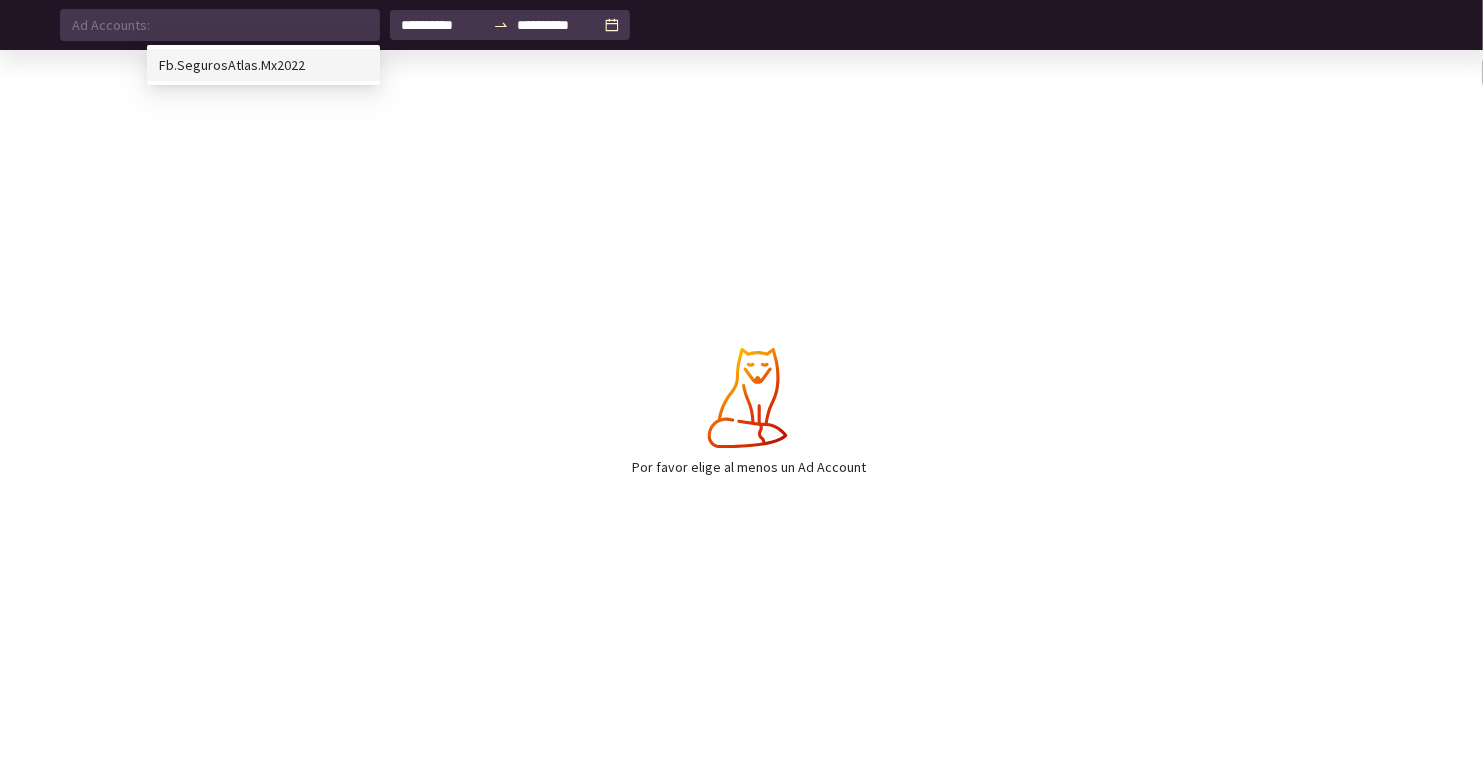 click on "Fb.SegurosAtlas.Mx2022" at bounding box center [263, 65] 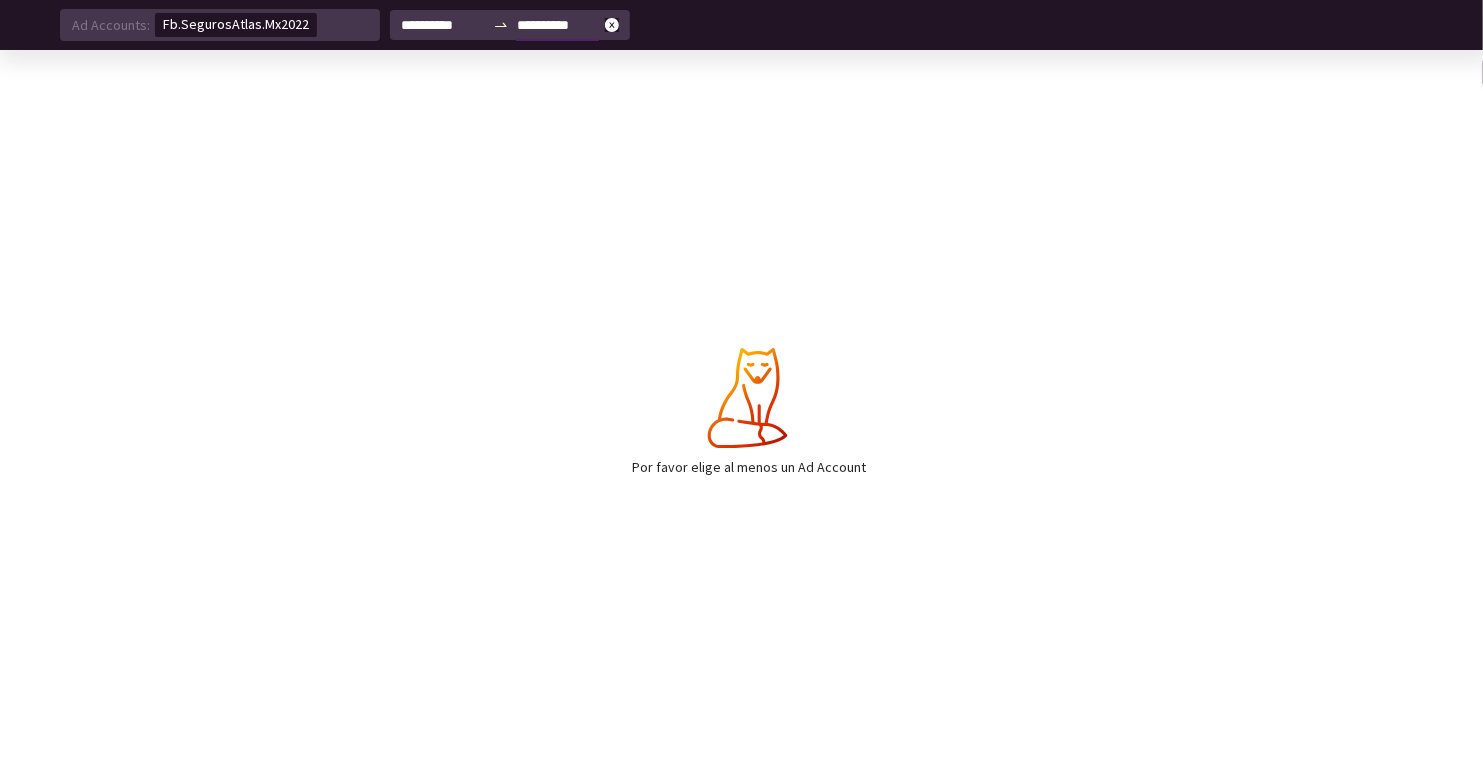 click on "**********" at bounding box center (559, 25) 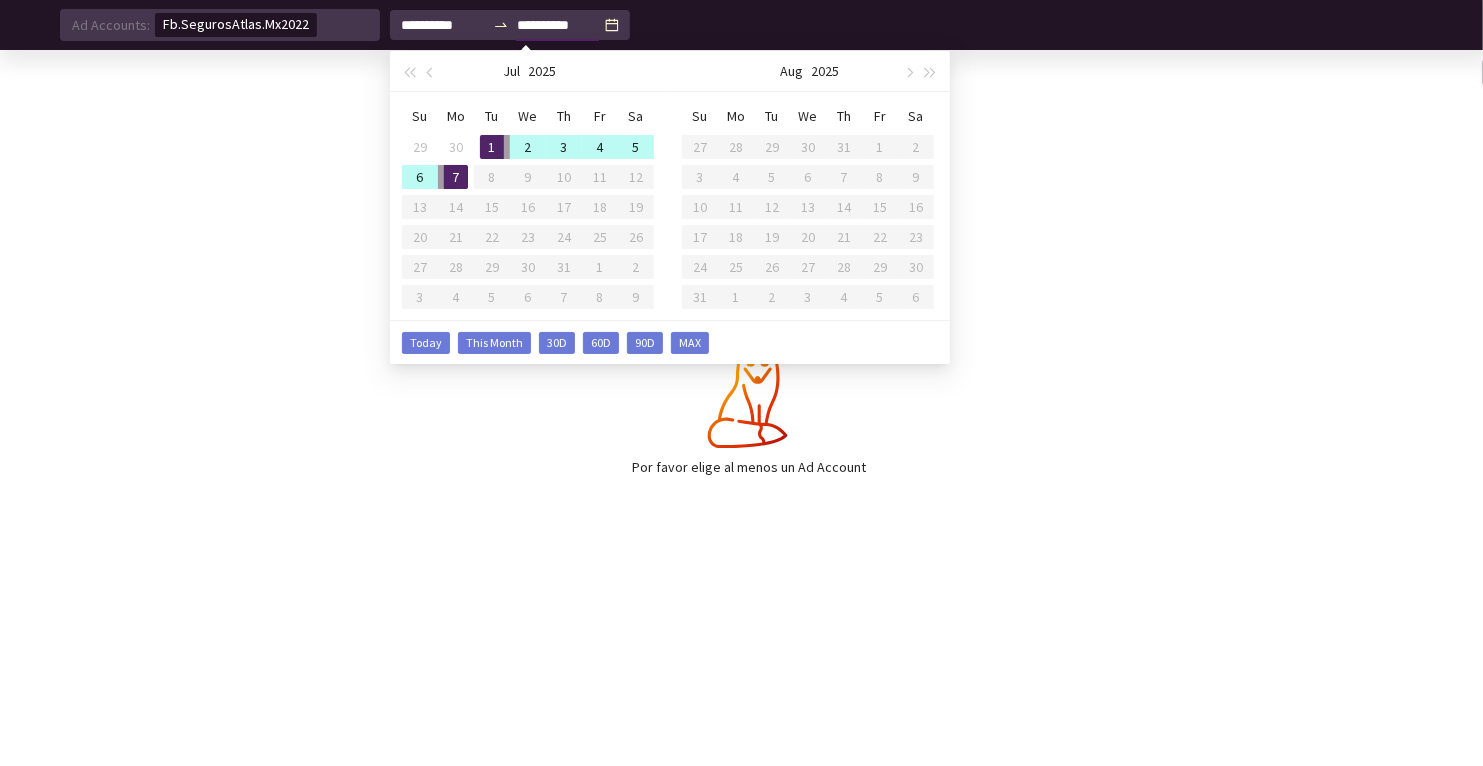 click on "1" at bounding box center (492, 147) 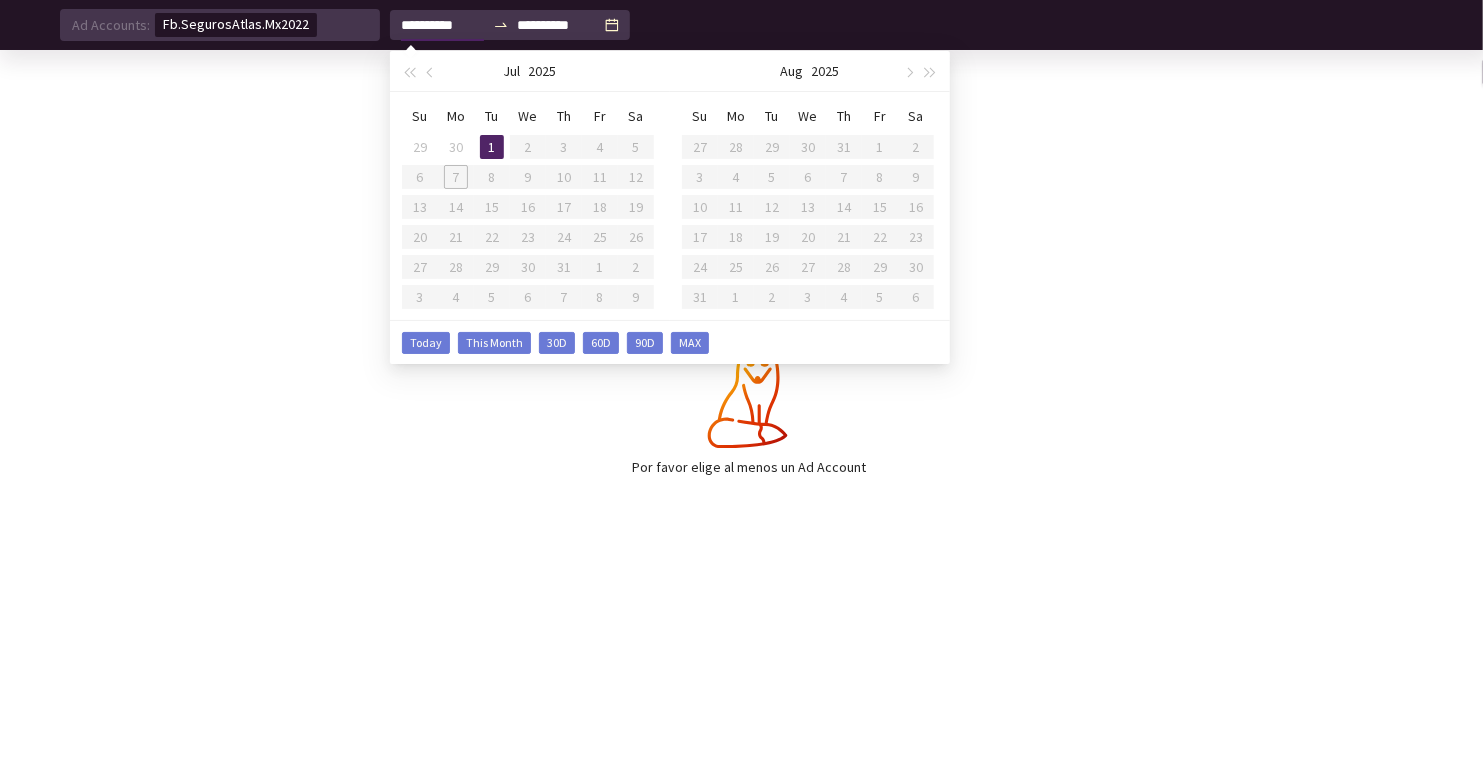 click on "Su Mo Tu We Th Fr Sa 29 30 1 2 3 4 5 6 7 8 9 10 11 12 13 14 15 16 17 18 19 20 21 22 23 24 25 26 27 28 29 30 31 1 2 3 4 5 6 7 8 9" at bounding box center [528, 206] 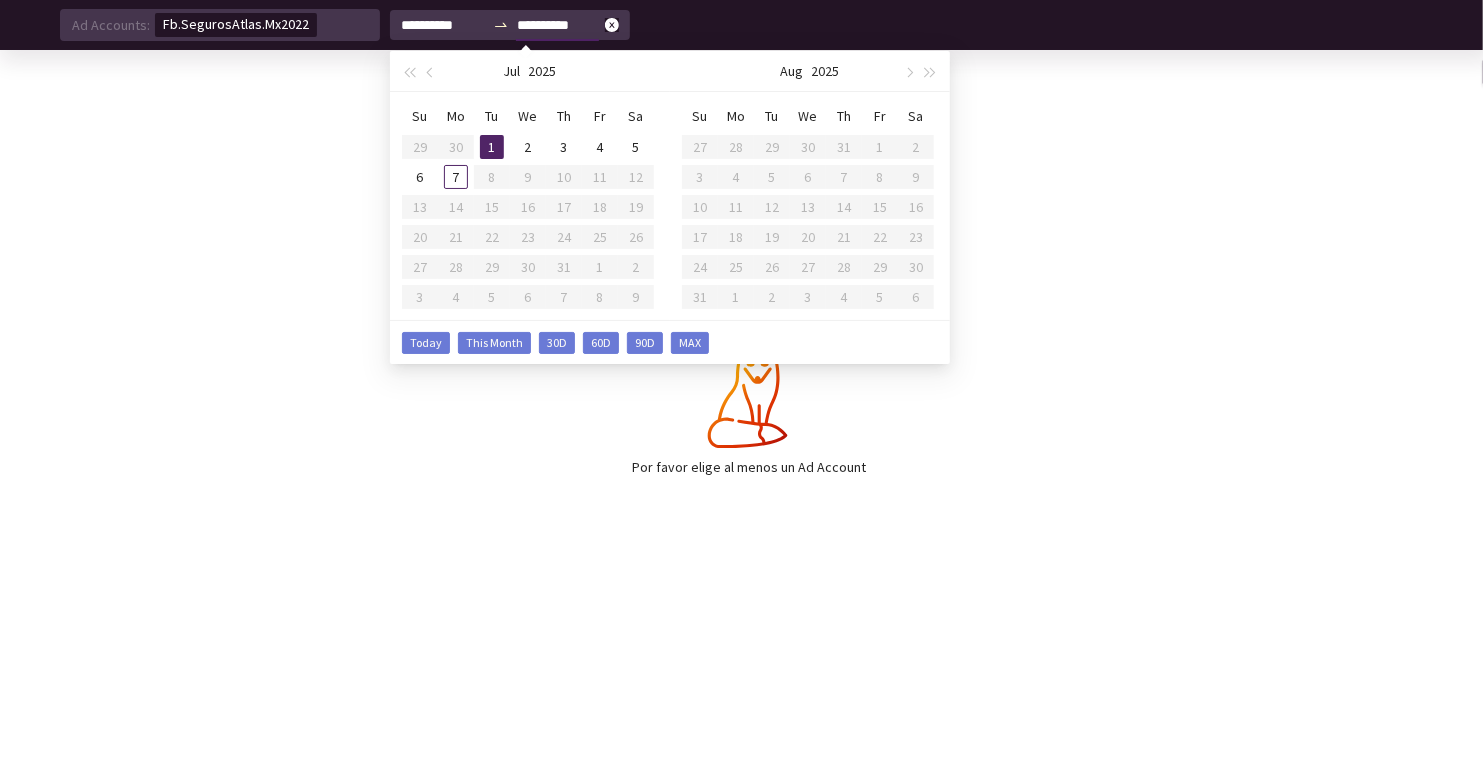 click on "**********" at bounding box center [559, 25] 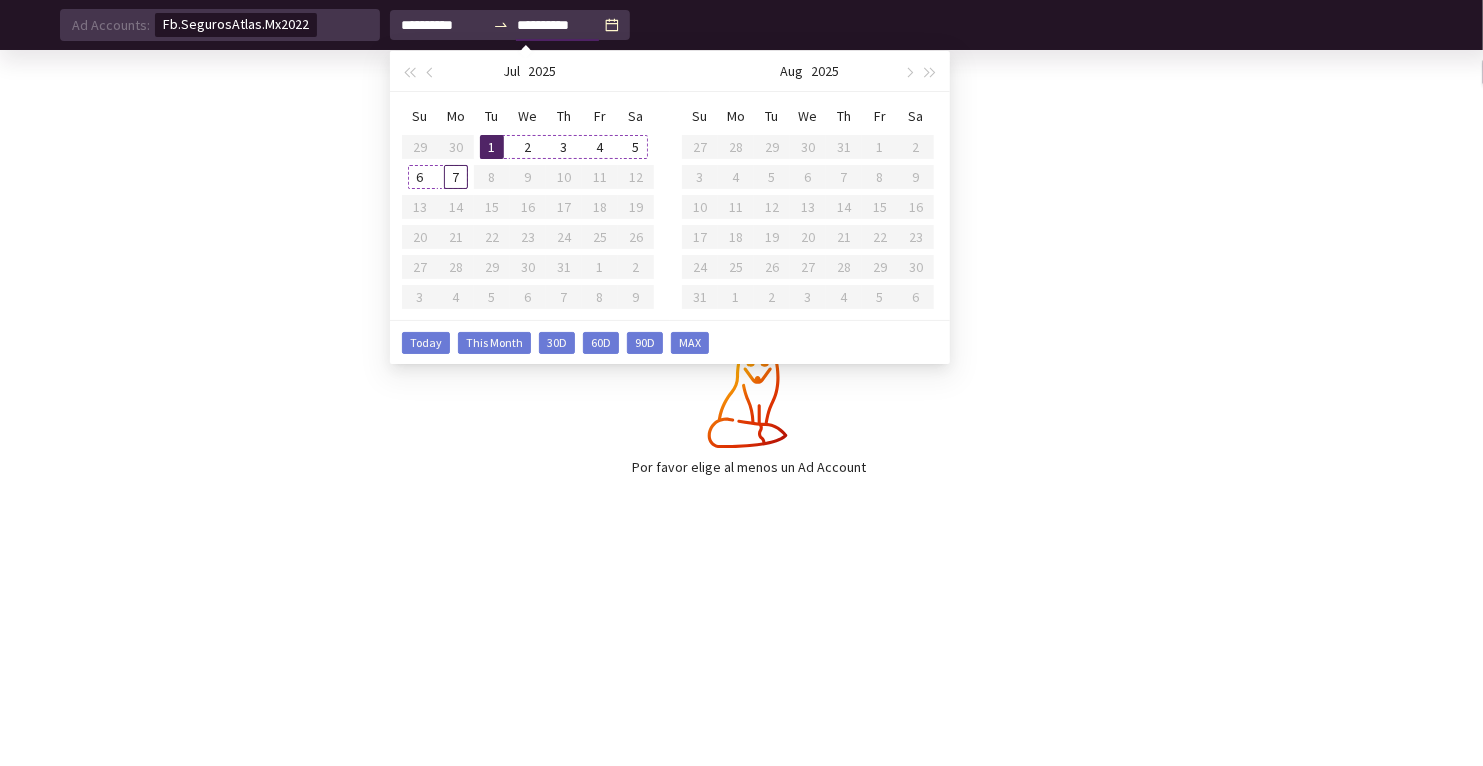 click on "7" at bounding box center [456, 177] 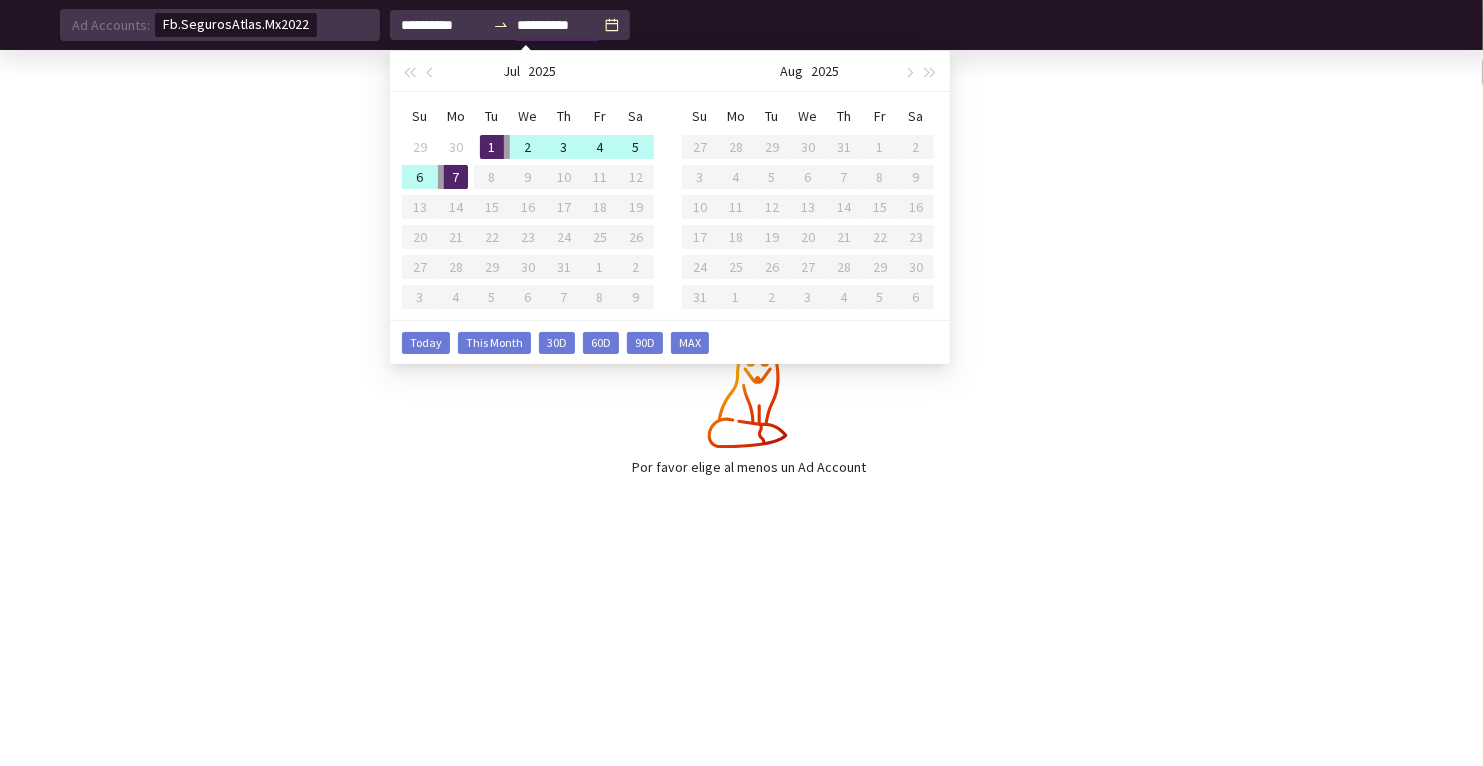 click on "Por favor elige al menos un Ad Account" at bounding box center (741, 412) 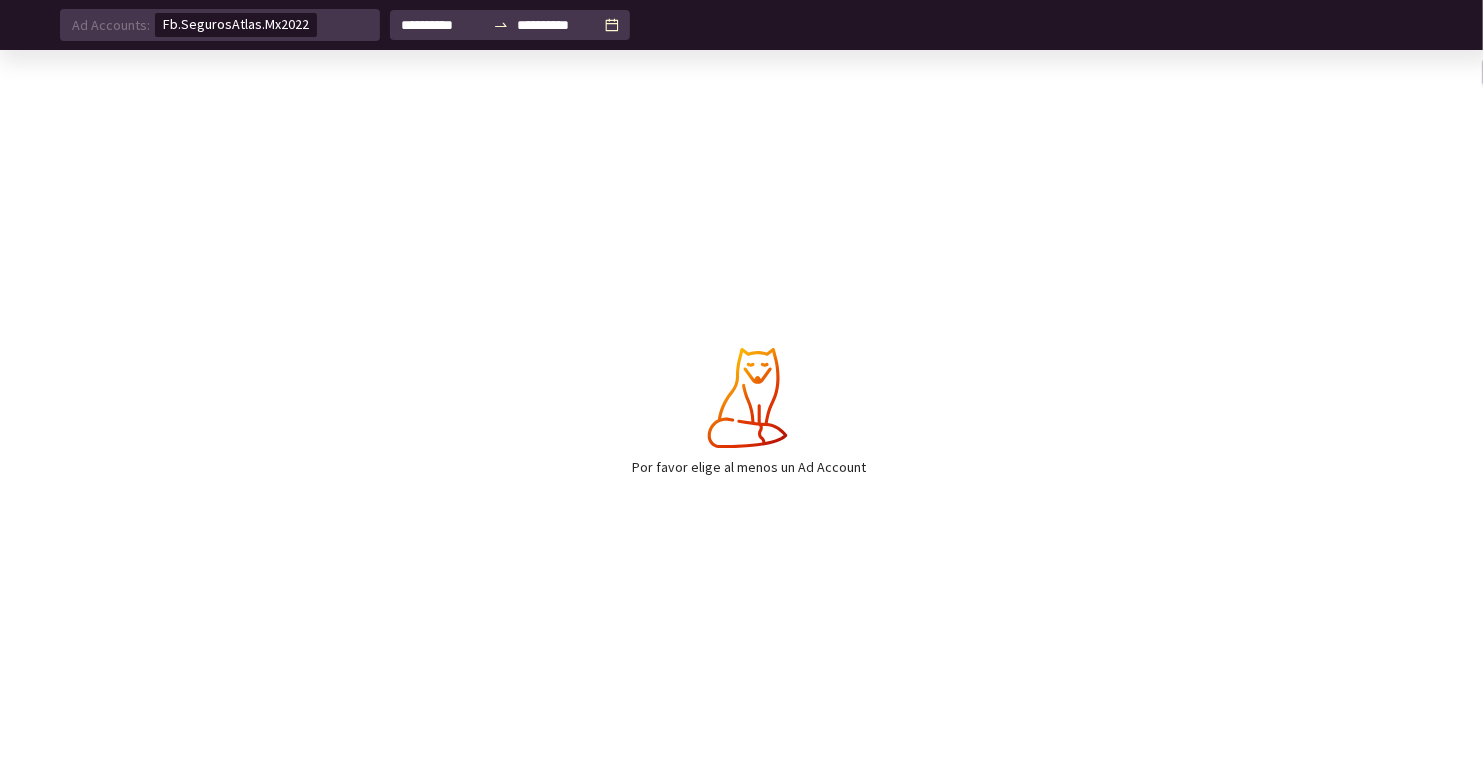 click on "Por favor elige al menos un Ad Account" at bounding box center [741, 412] 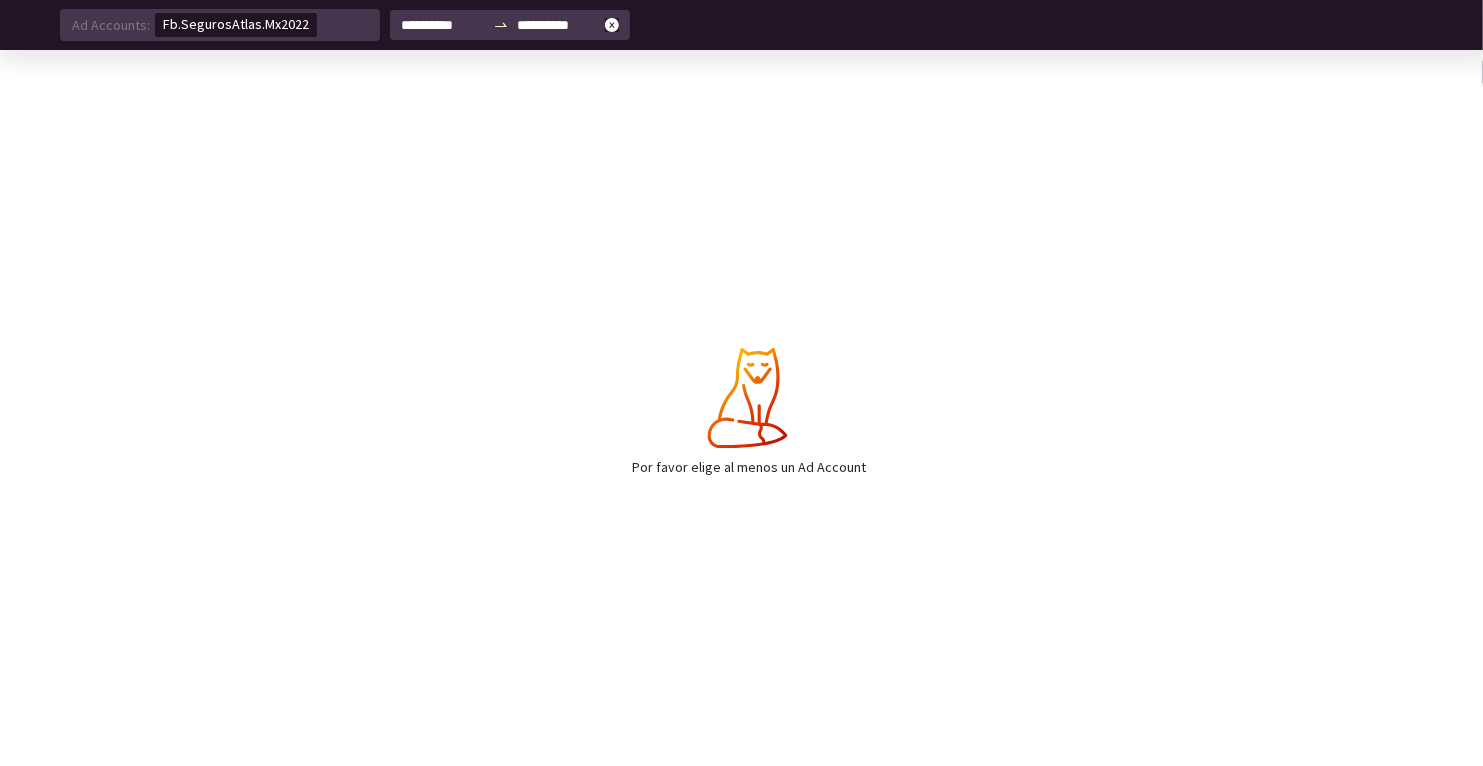 click on "**********" at bounding box center (510, 25) 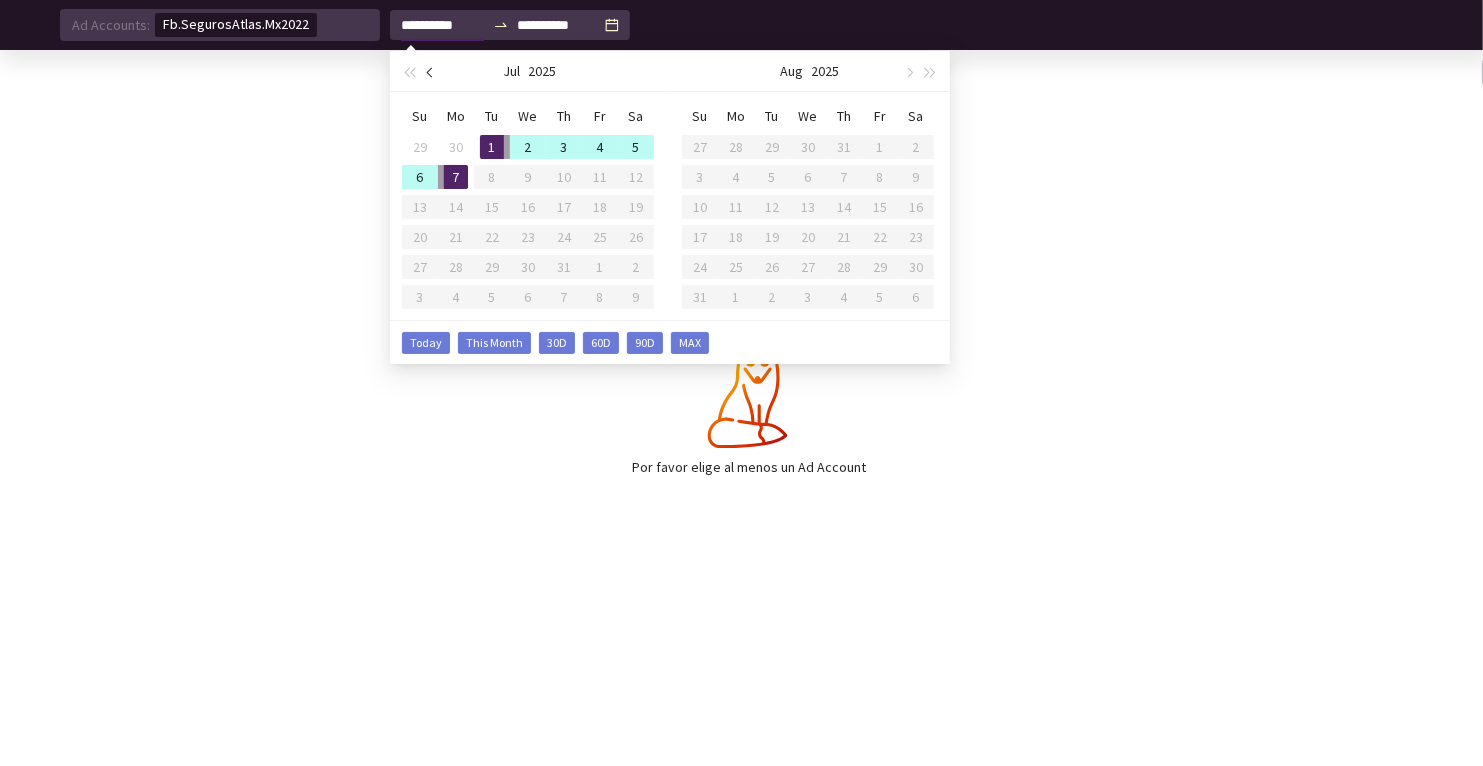 click at bounding box center (432, 72) 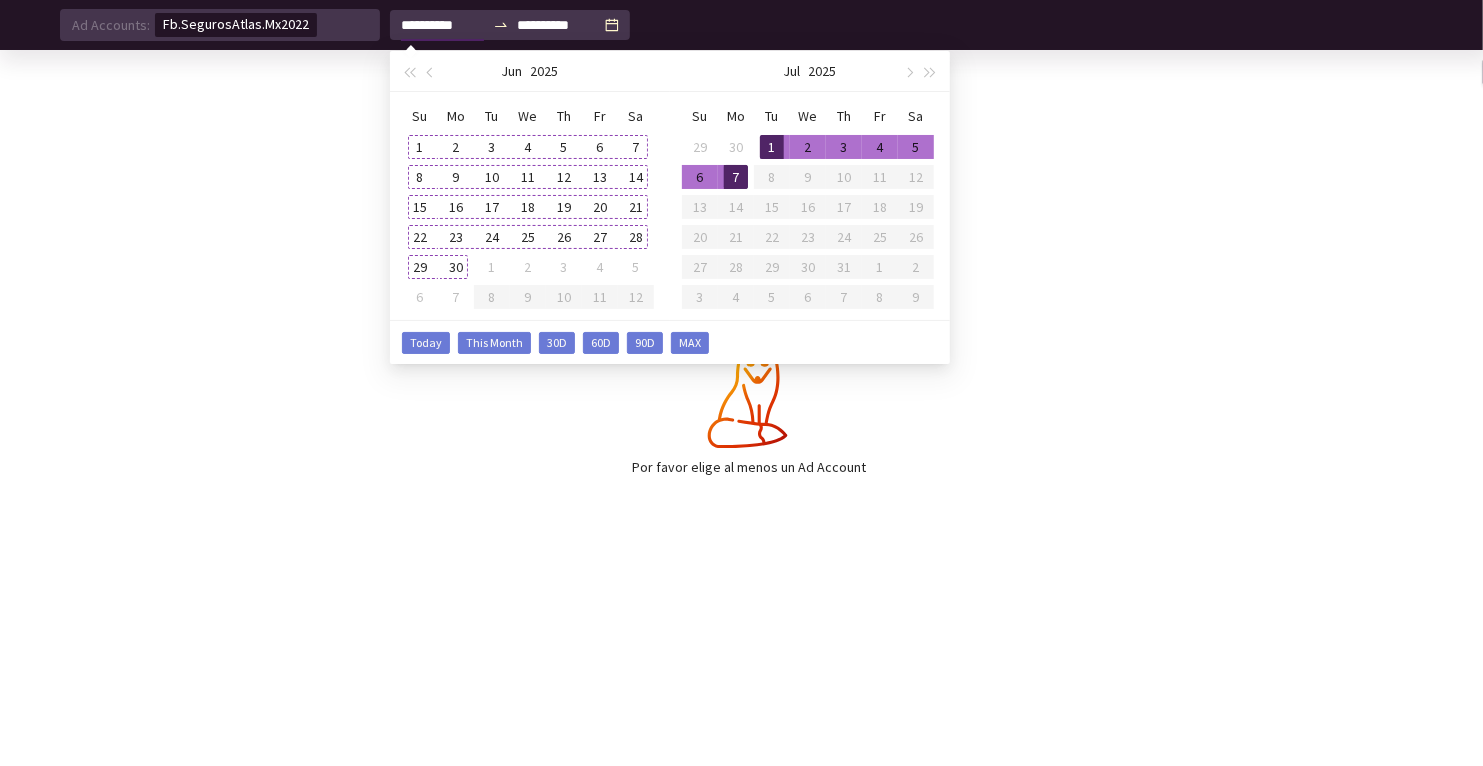 click on "1" at bounding box center (420, 147) 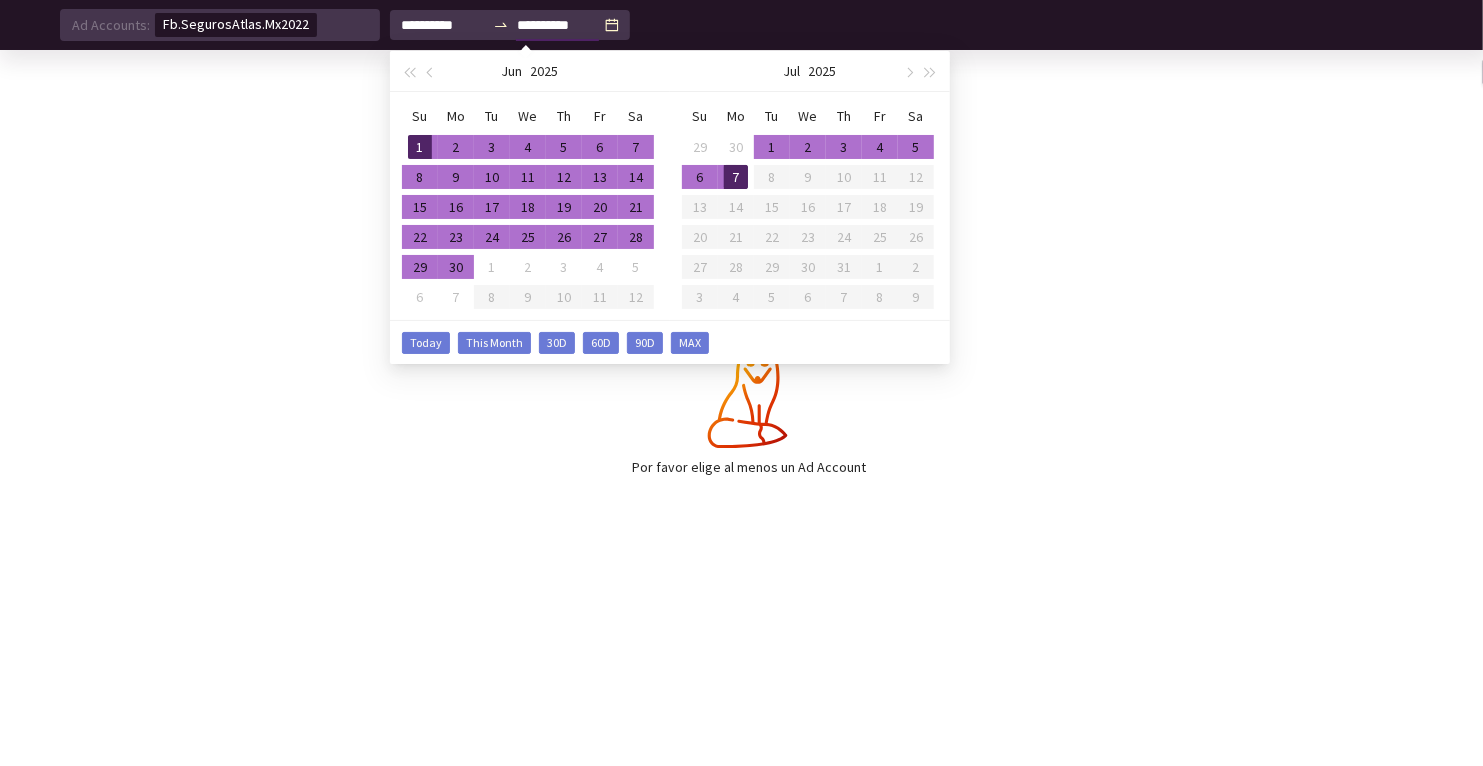 click on "7" at bounding box center [736, 177] 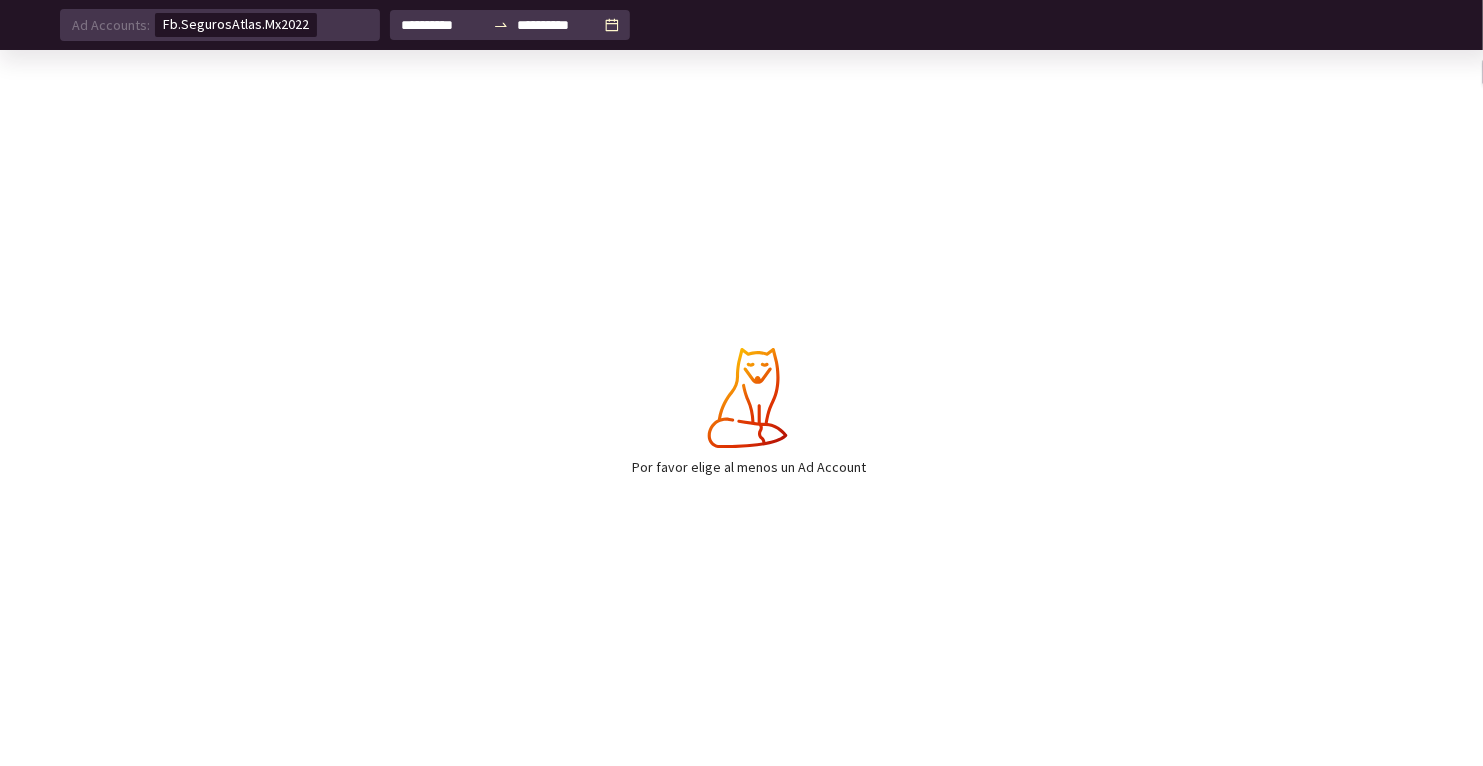 click on "Por favor elige al menos un Ad Account" at bounding box center [741, 412] 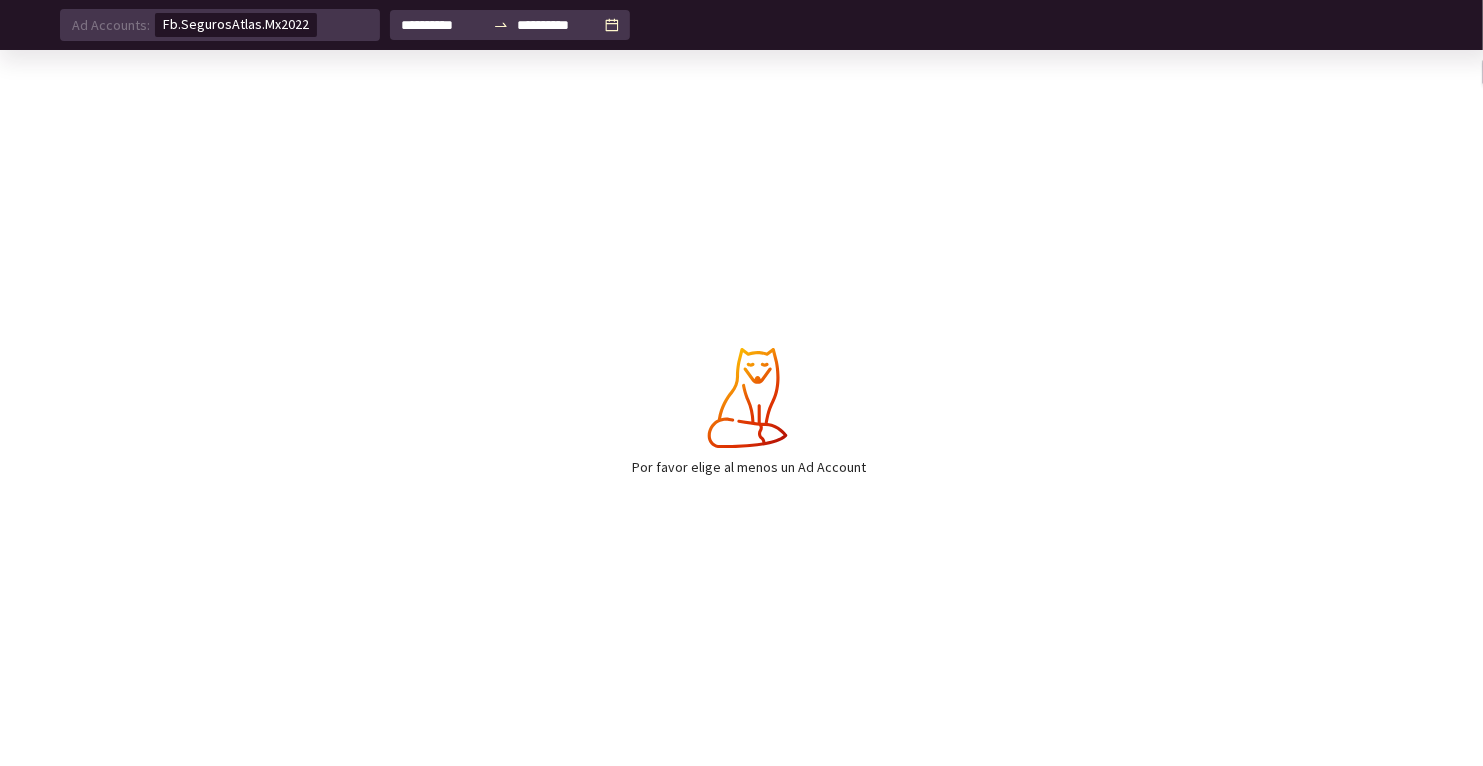 click on "Por favor elige al menos un Ad Account" at bounding box center (741, 412) 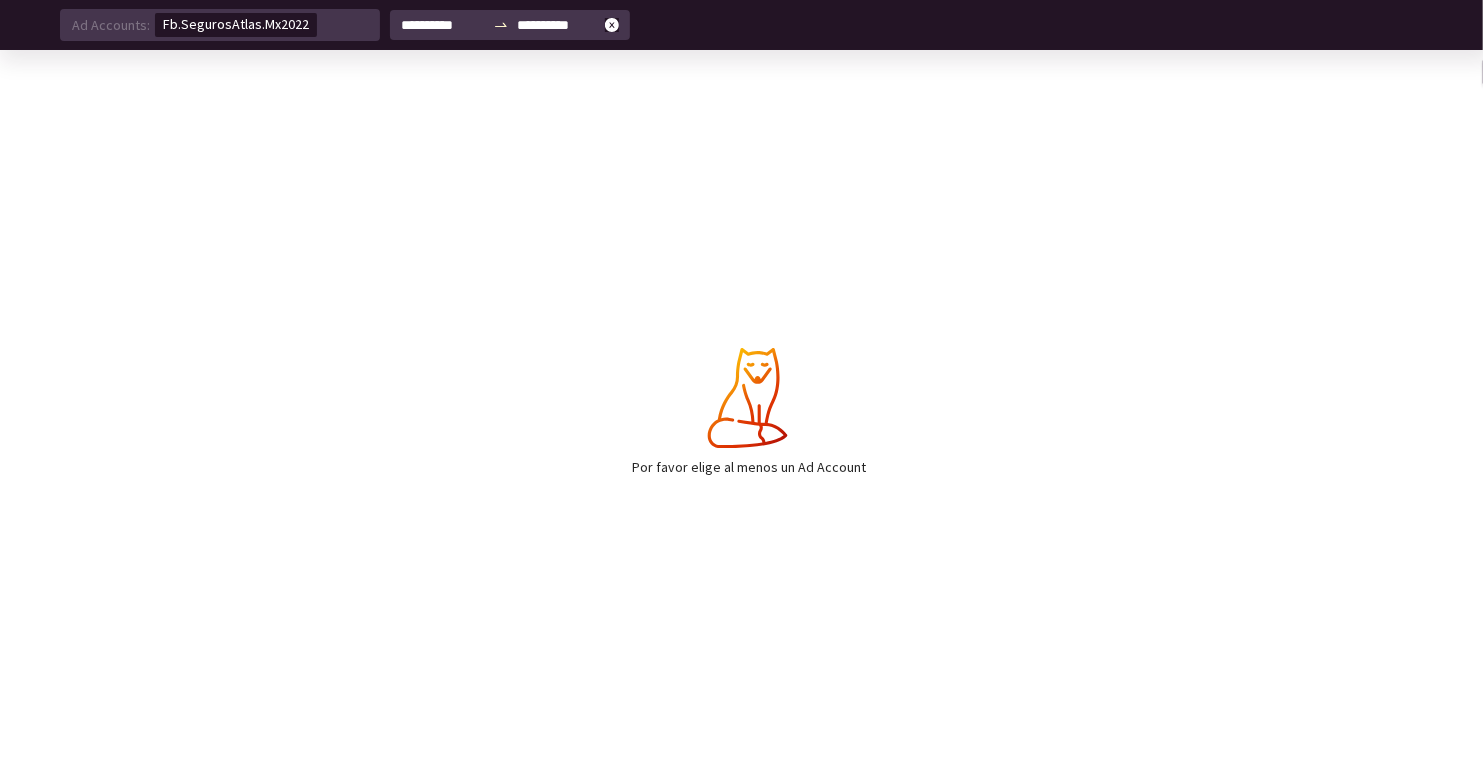 click on "**********" at bounding box center (443, 25) 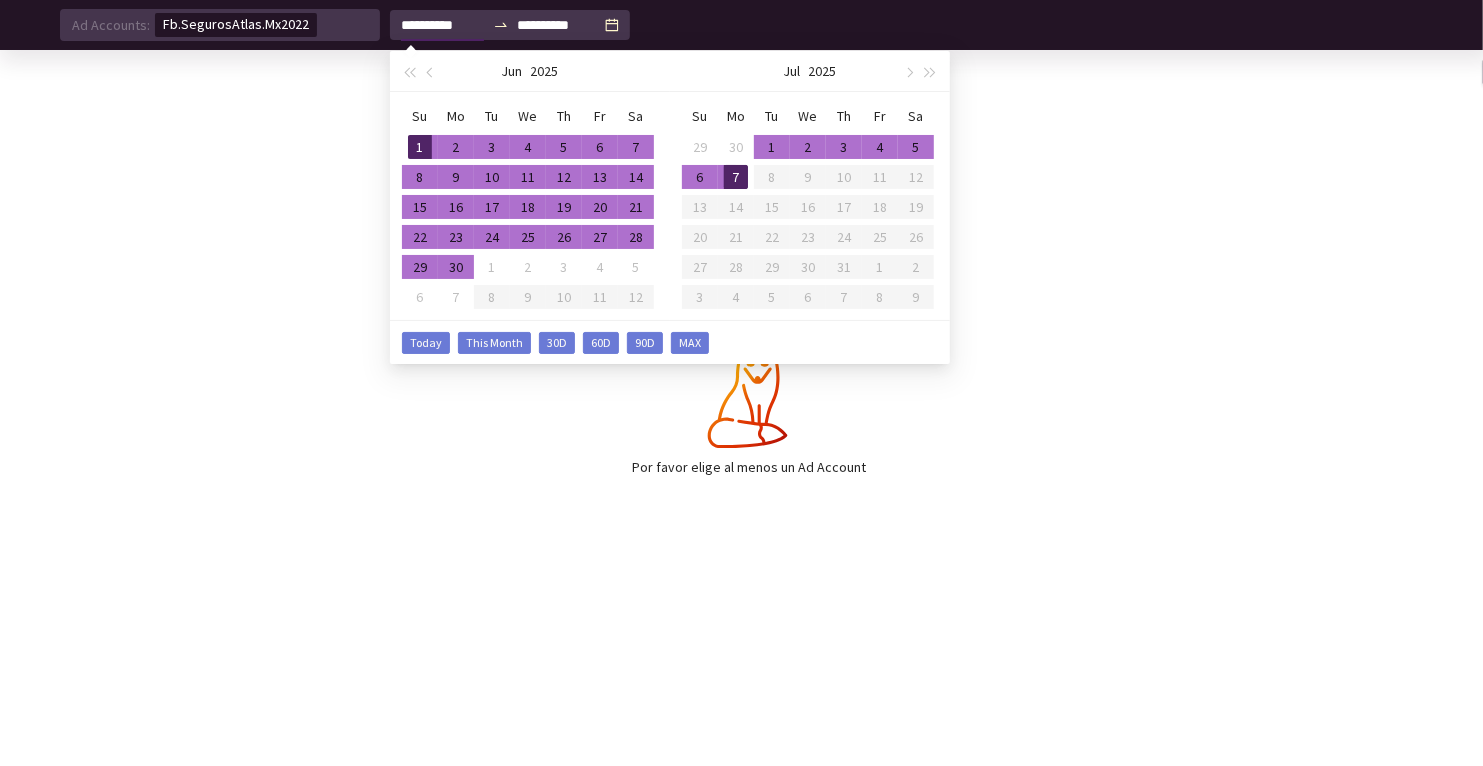 click on "1" at bounding box center [420, 147] 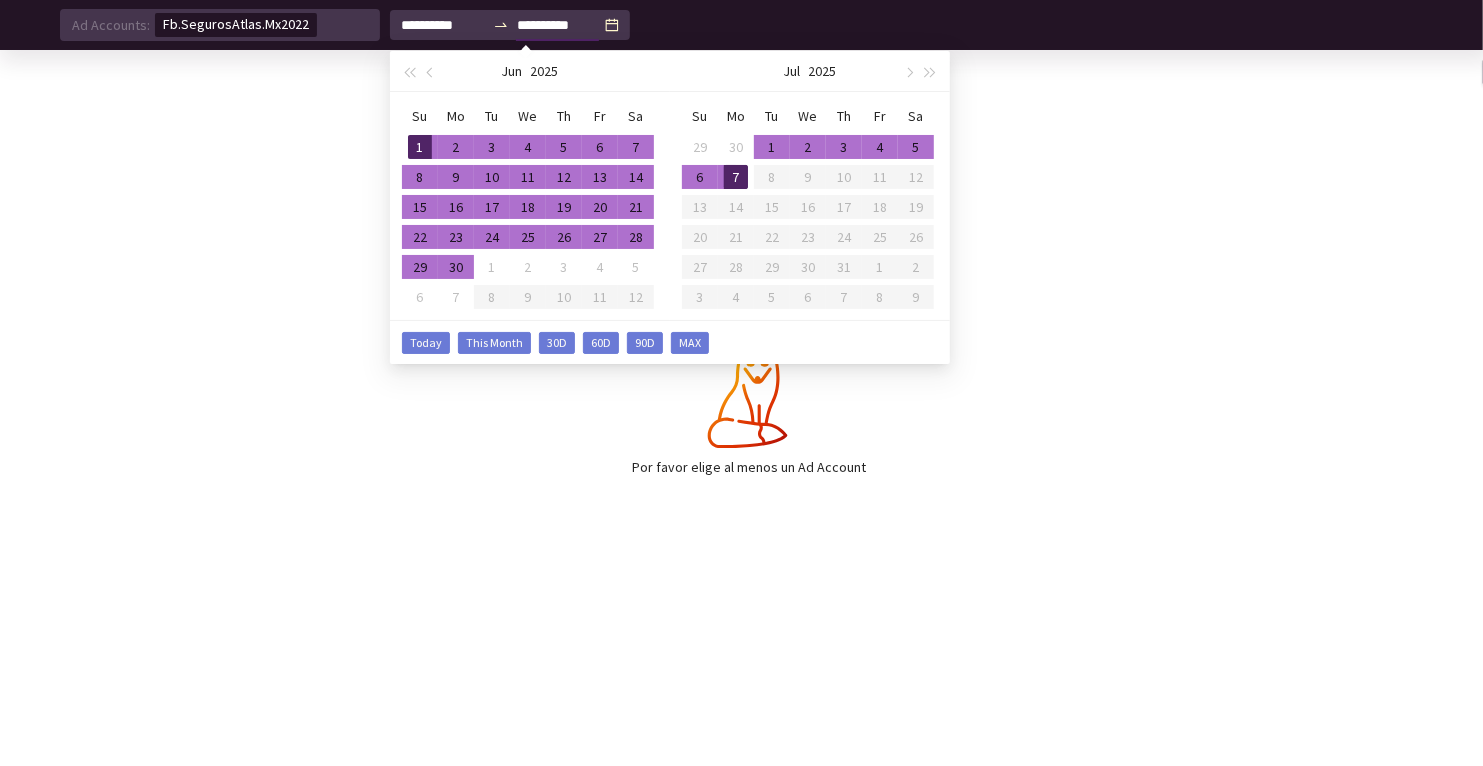 click on "7" at bounding box center [736, 177] 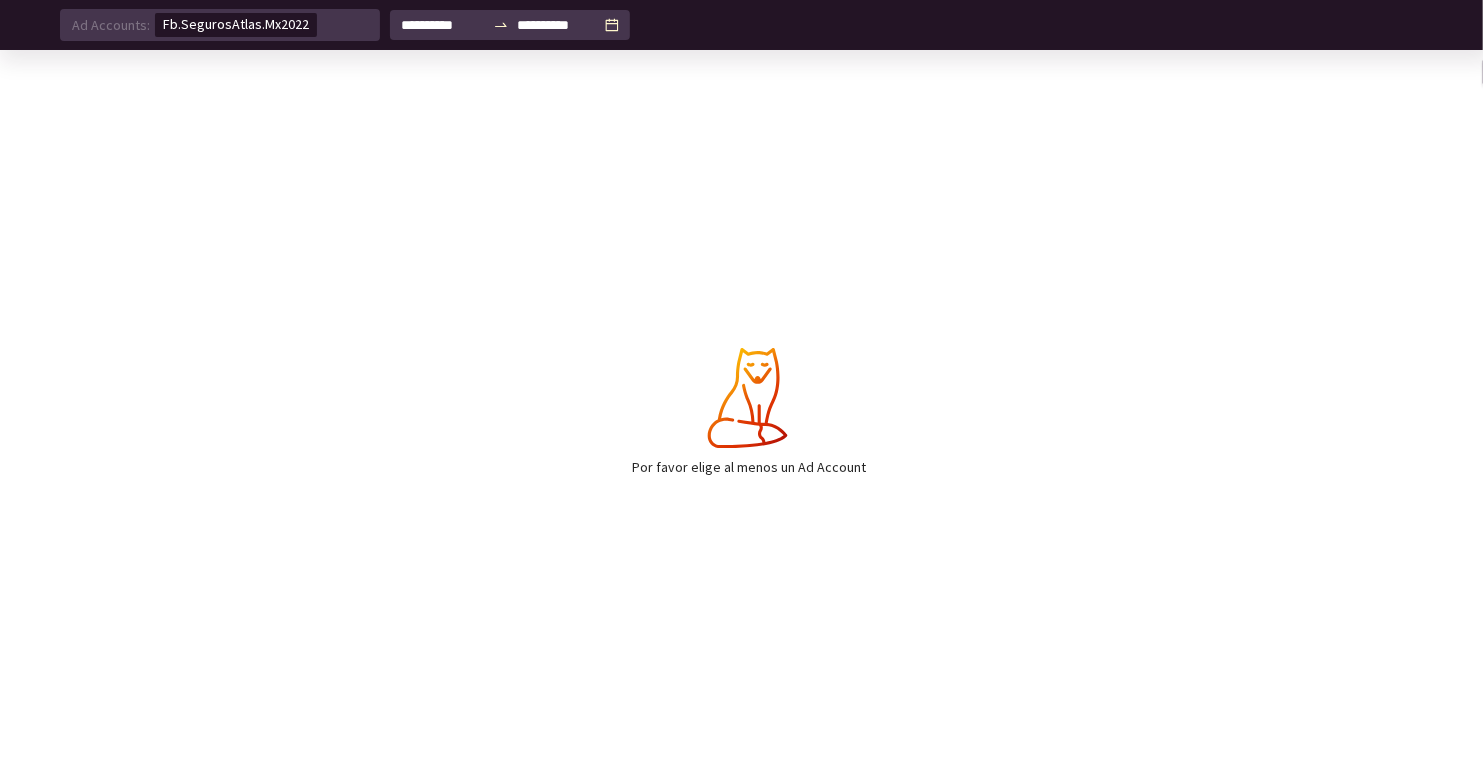 click on "Por favor elige al menos un Ad Account" at bounding box center [741, 412] 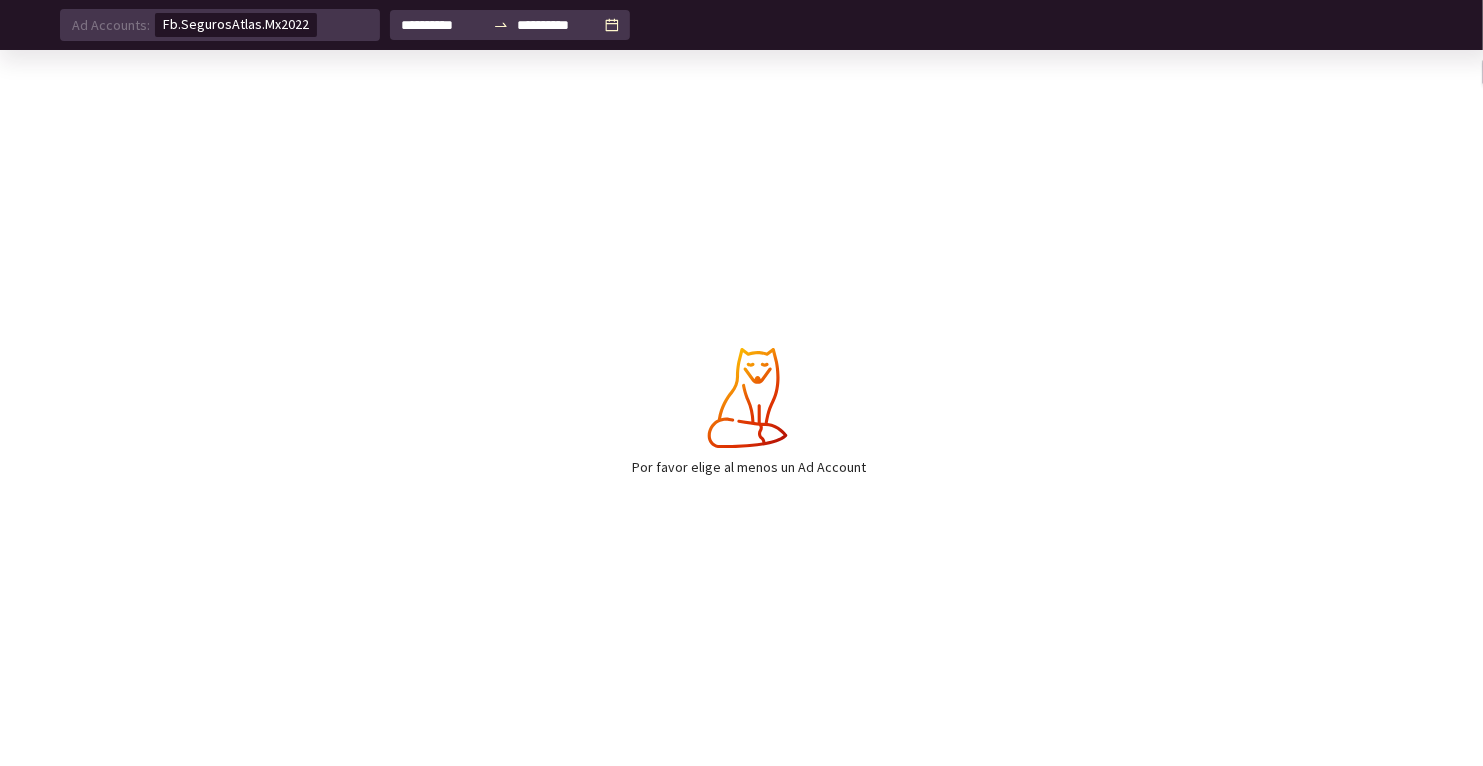 click at bounding box center (749, 398) 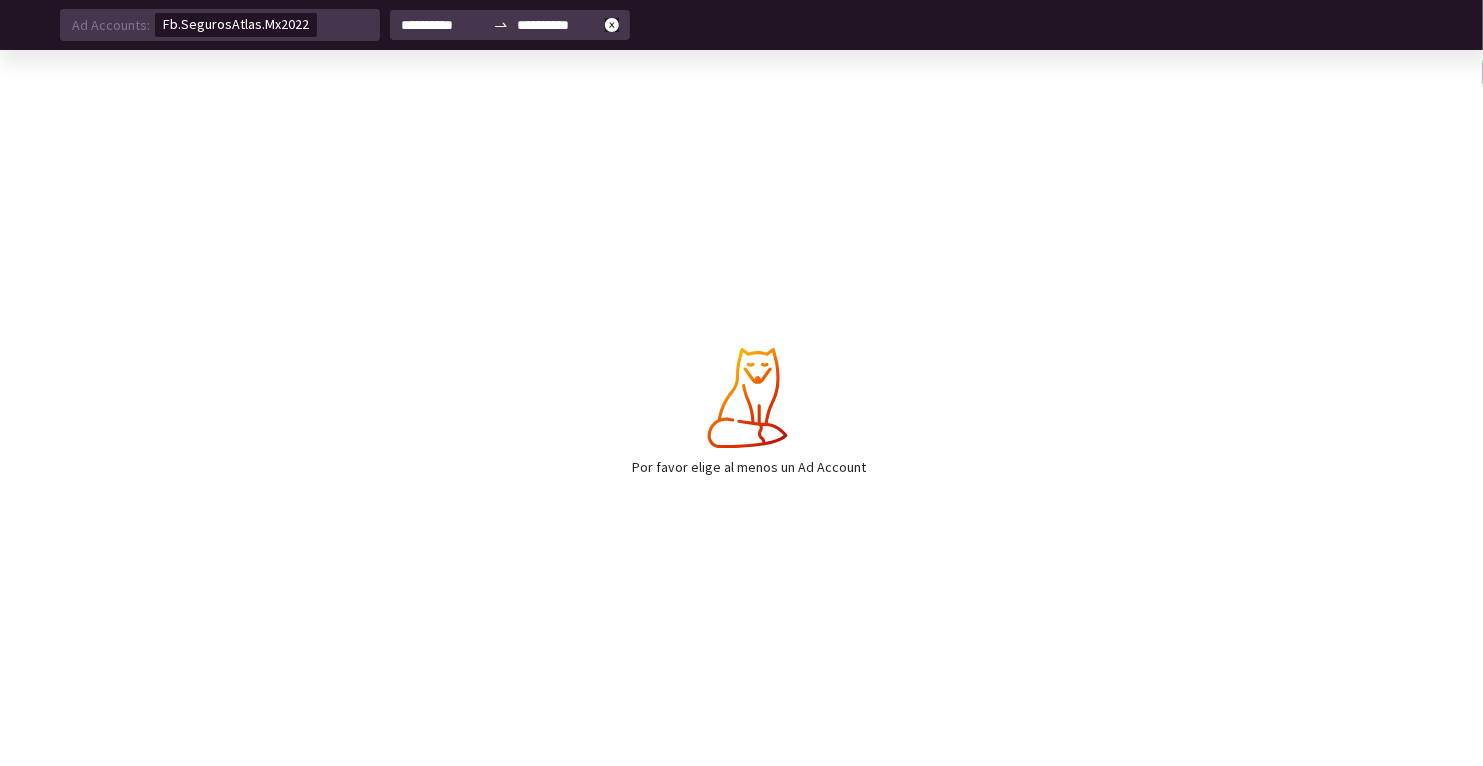 click at bounding box center [501, 25] 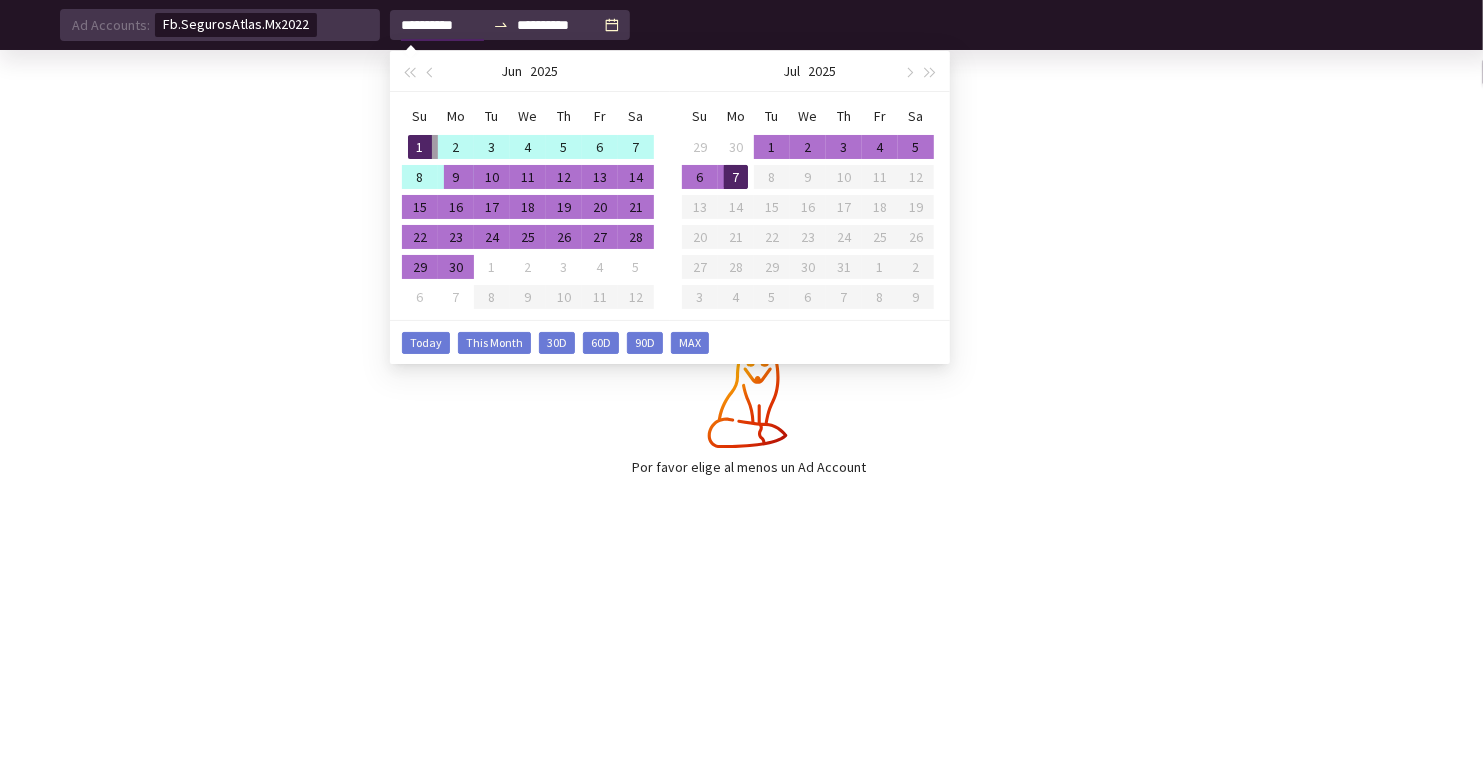 click on "9" at bounding box center (456, 177) 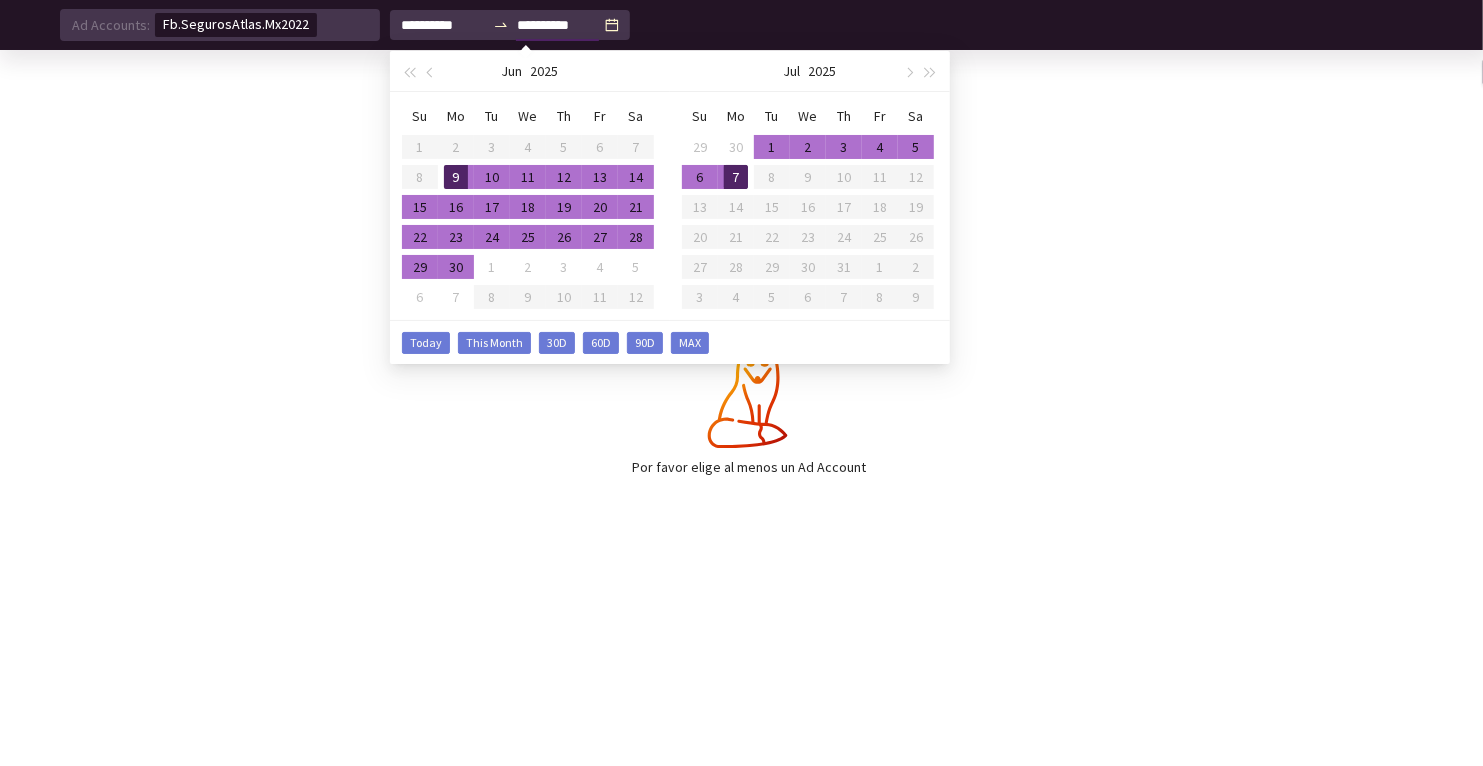 click on "7" at bounding box center [736, 177] 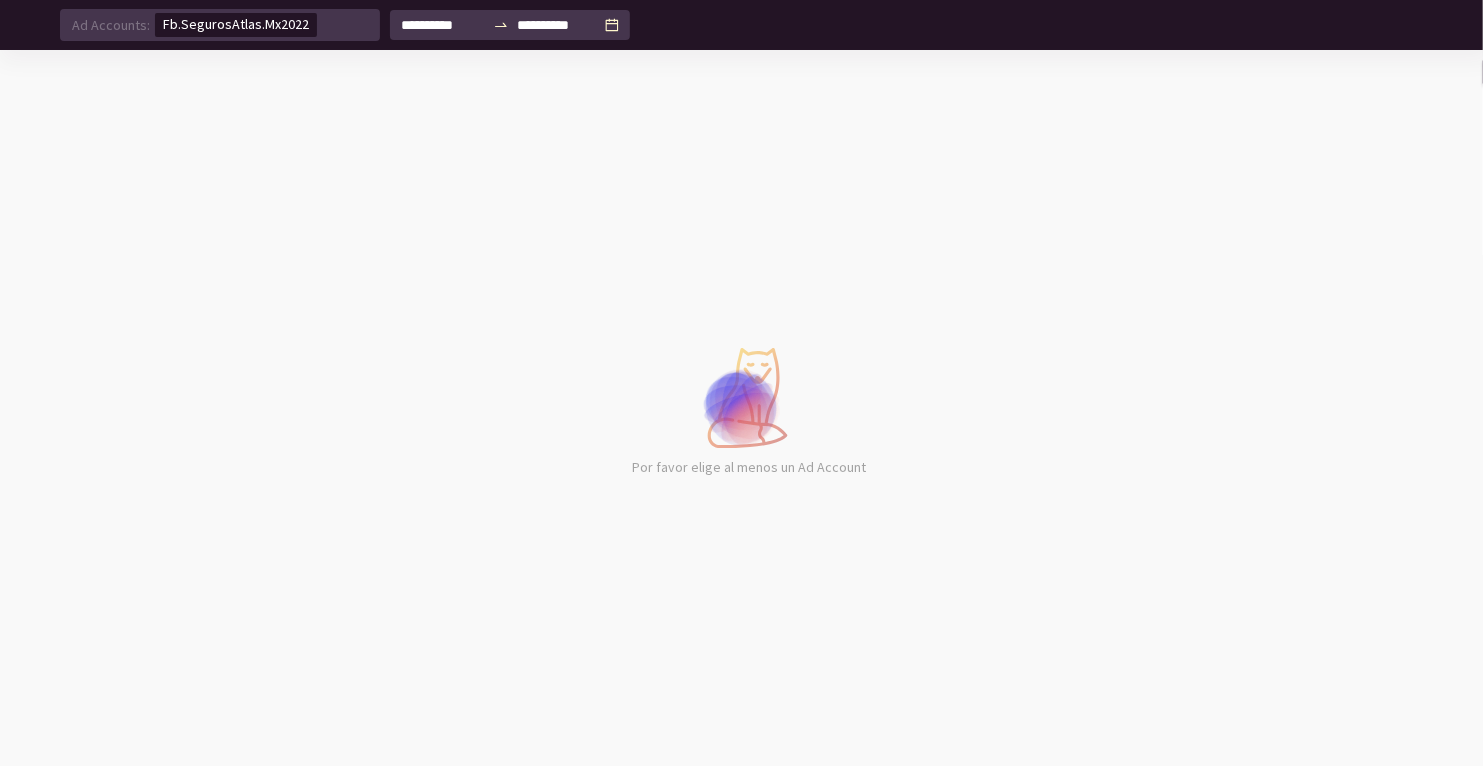 click at bounding box center (741, 408) 